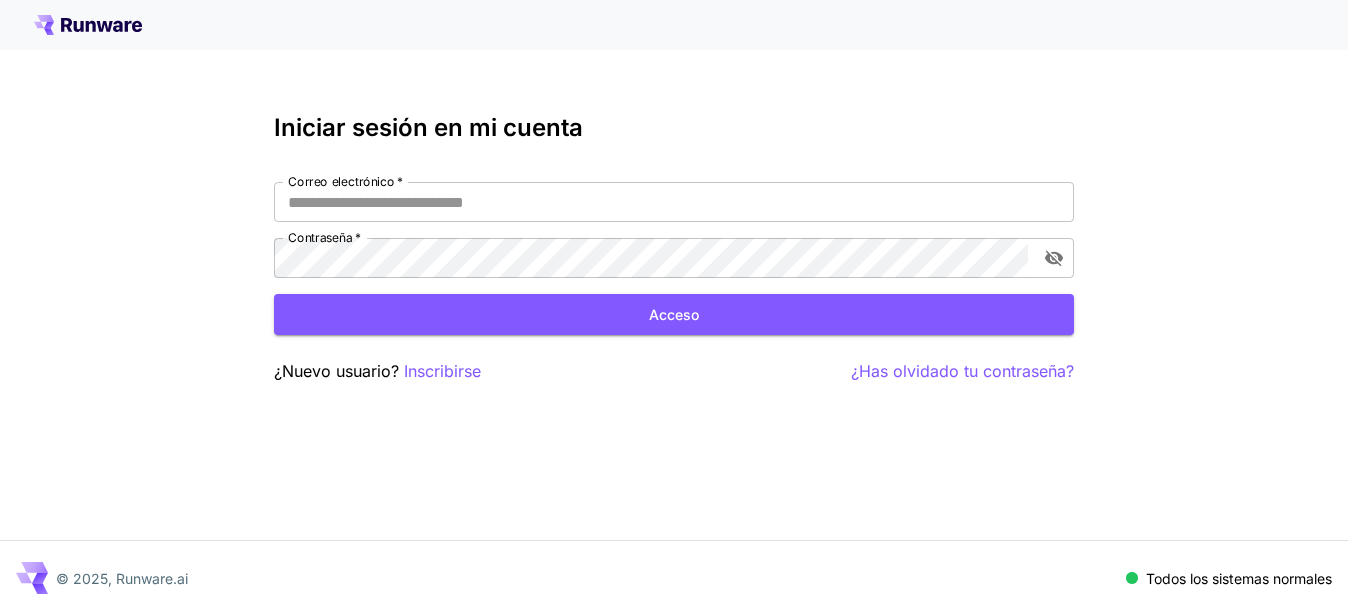 scroll, scrollTop: 0, scrollLeft: 0, axis: both 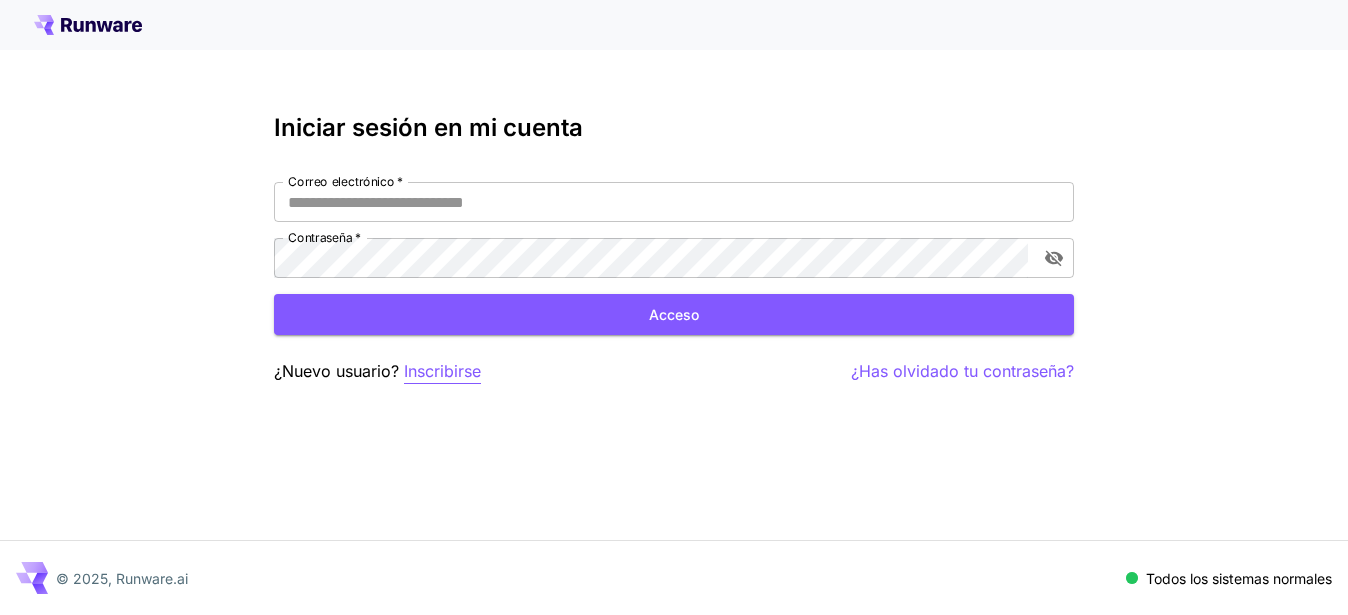 click on "Inscribirse" at bounding box center [442, 371] 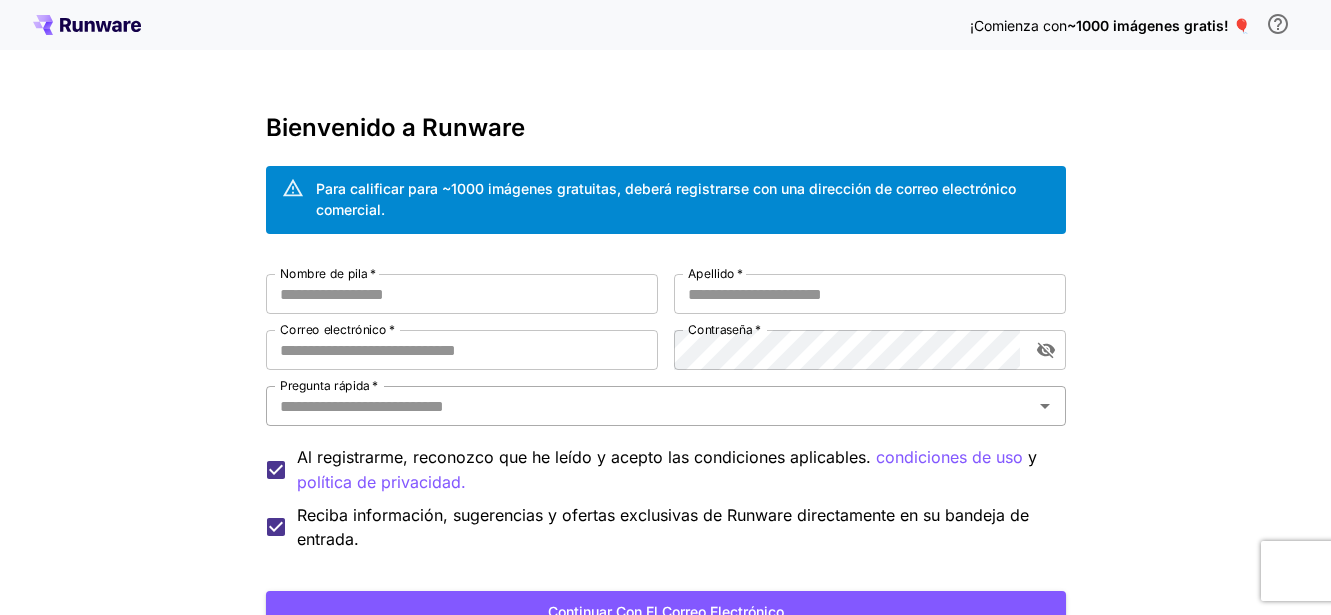 click on "Pregunta rápida    *" at bounding box center [649, 406] 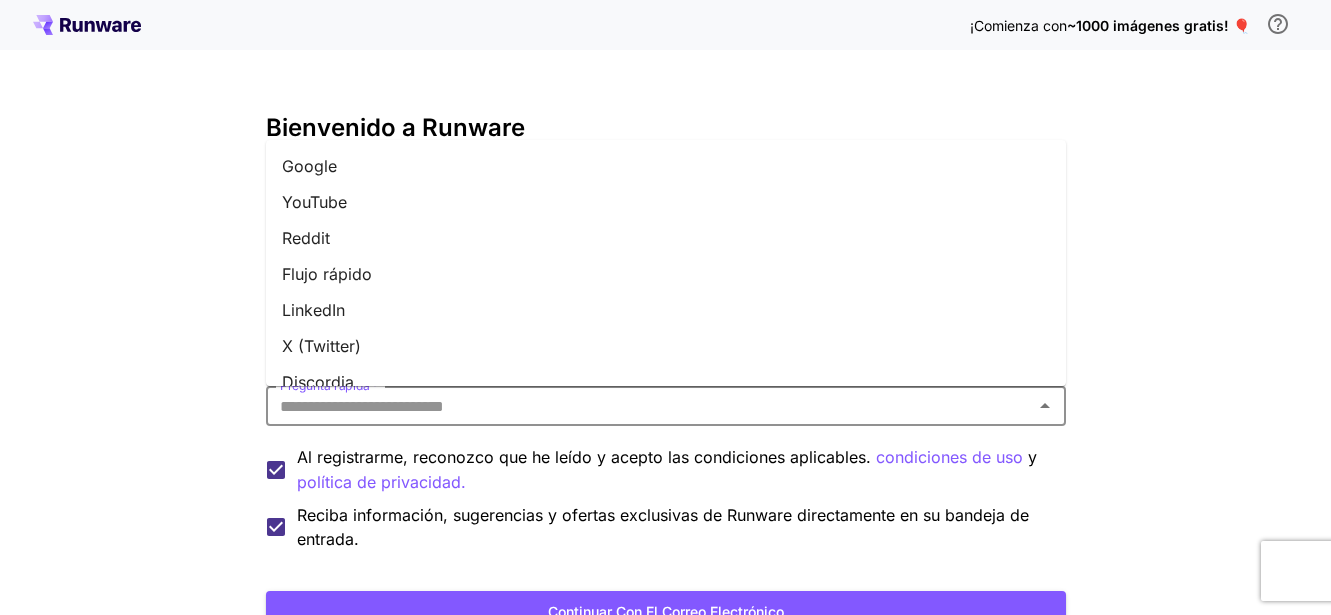 click on "Reddit" at bounding box center [306, 238] 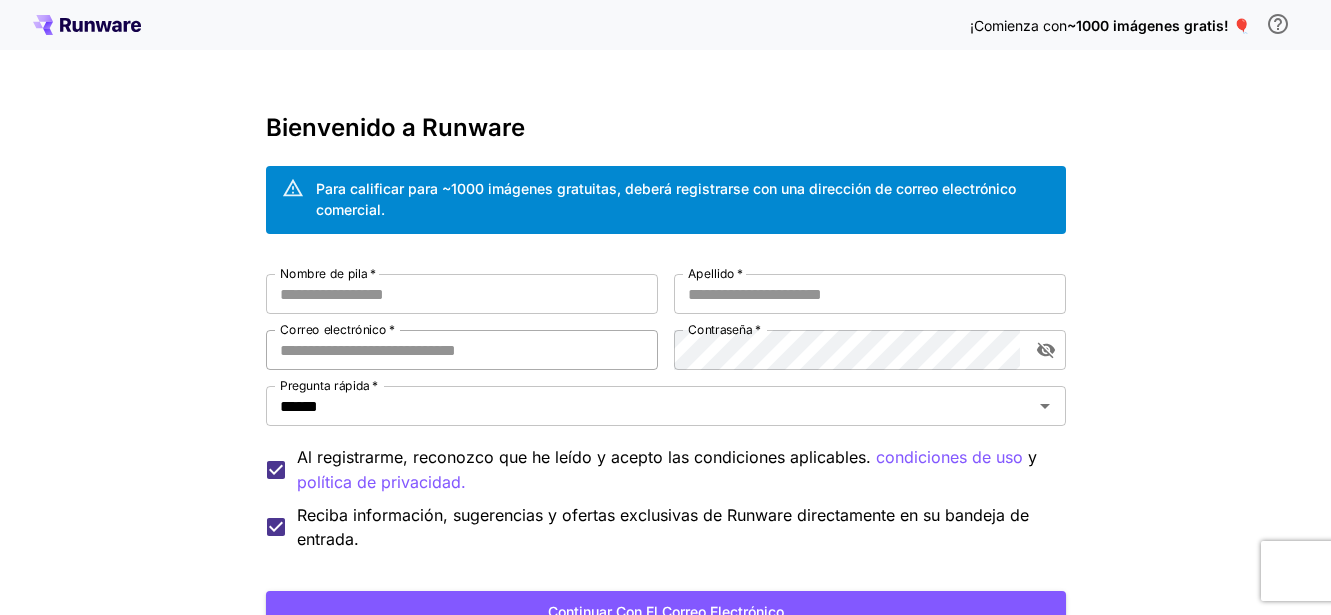 click on "Correo electrónico    *" at bounding box center (462, 350) 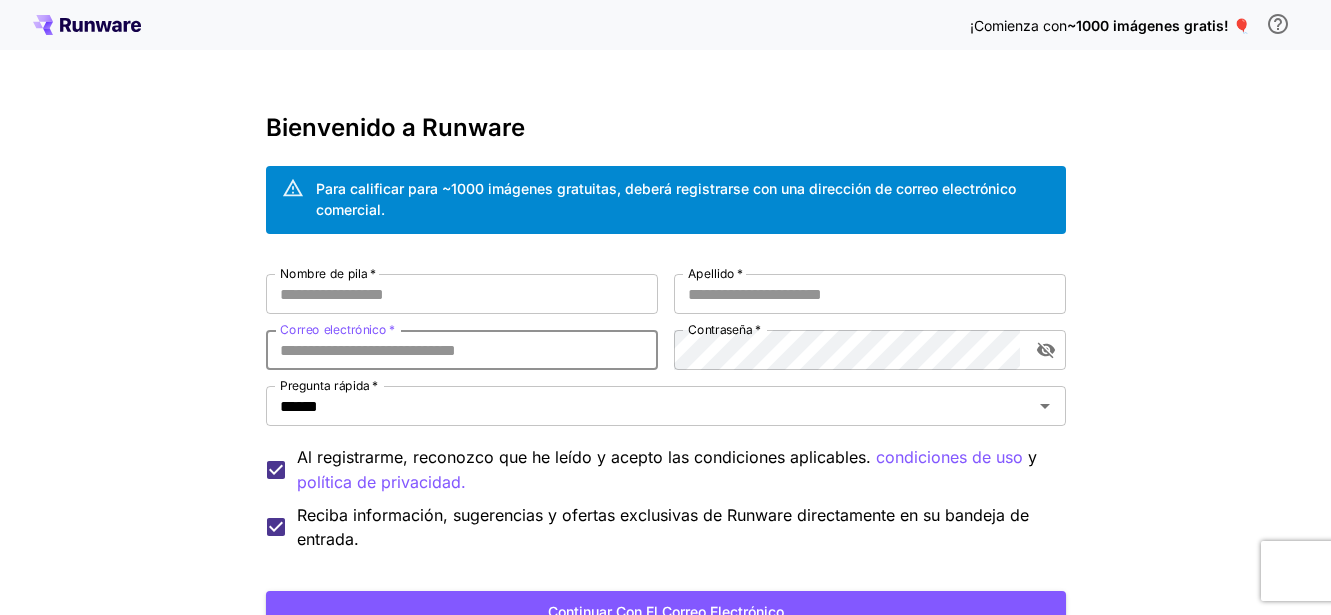 paste on "**********" 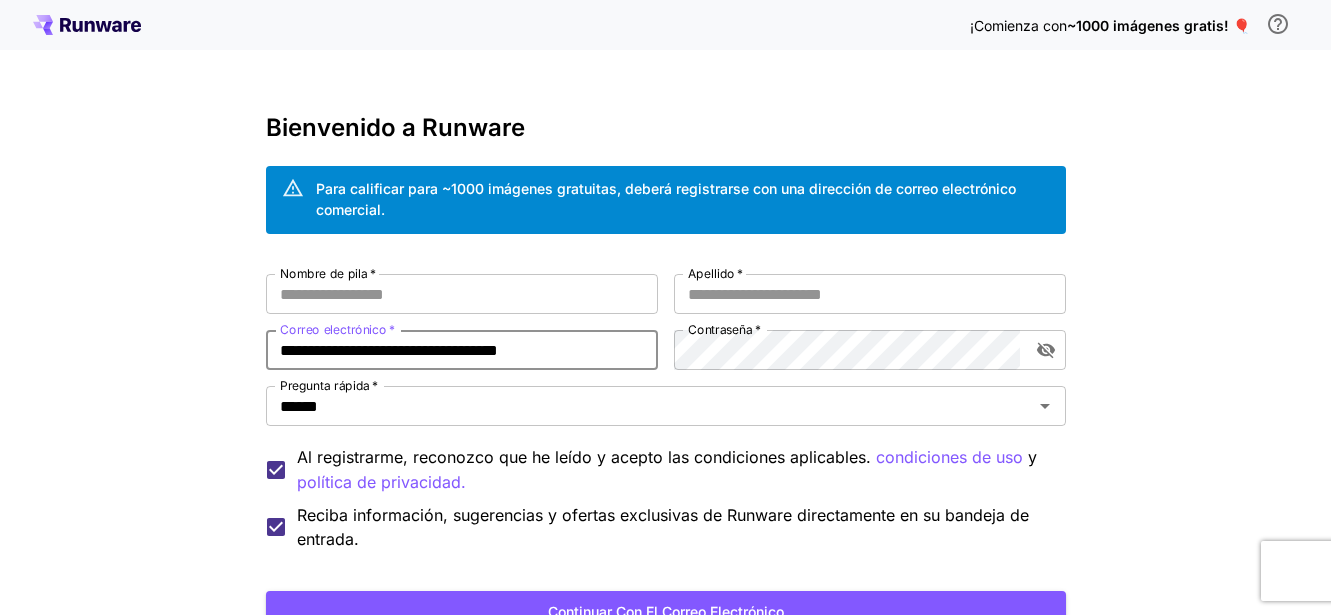 drag, startPoint x: 546, startPoint y: 350, endPoint x: 285, endPoint y: 349, distance: 261.00192 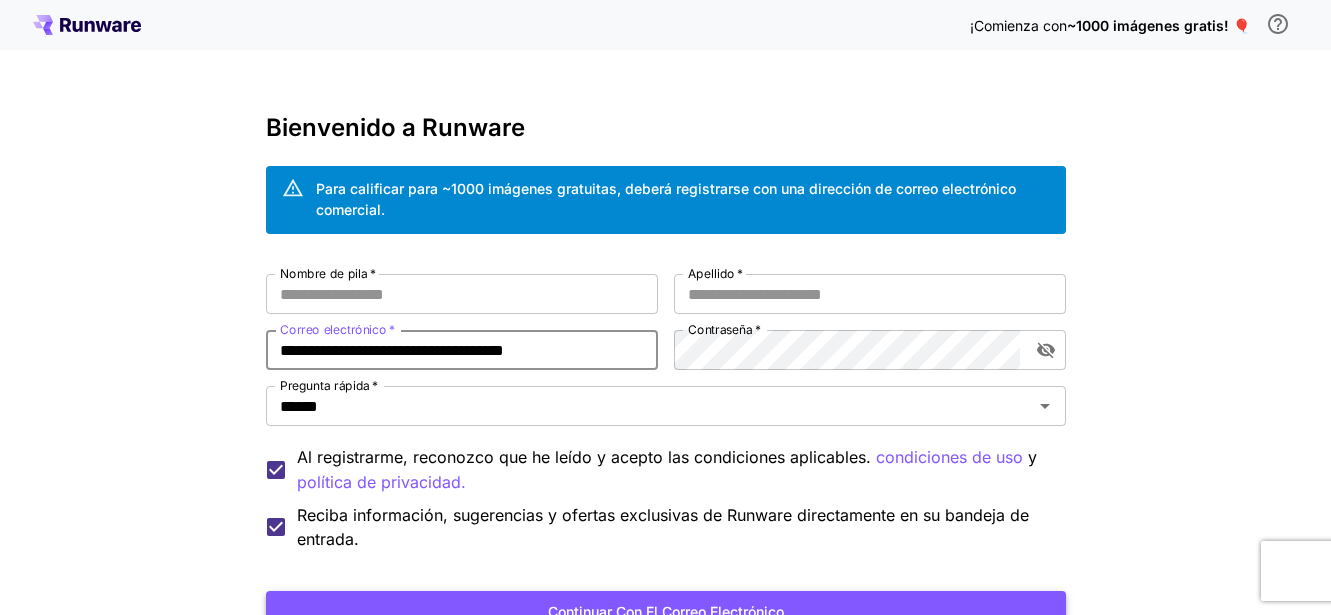 type on "**********" 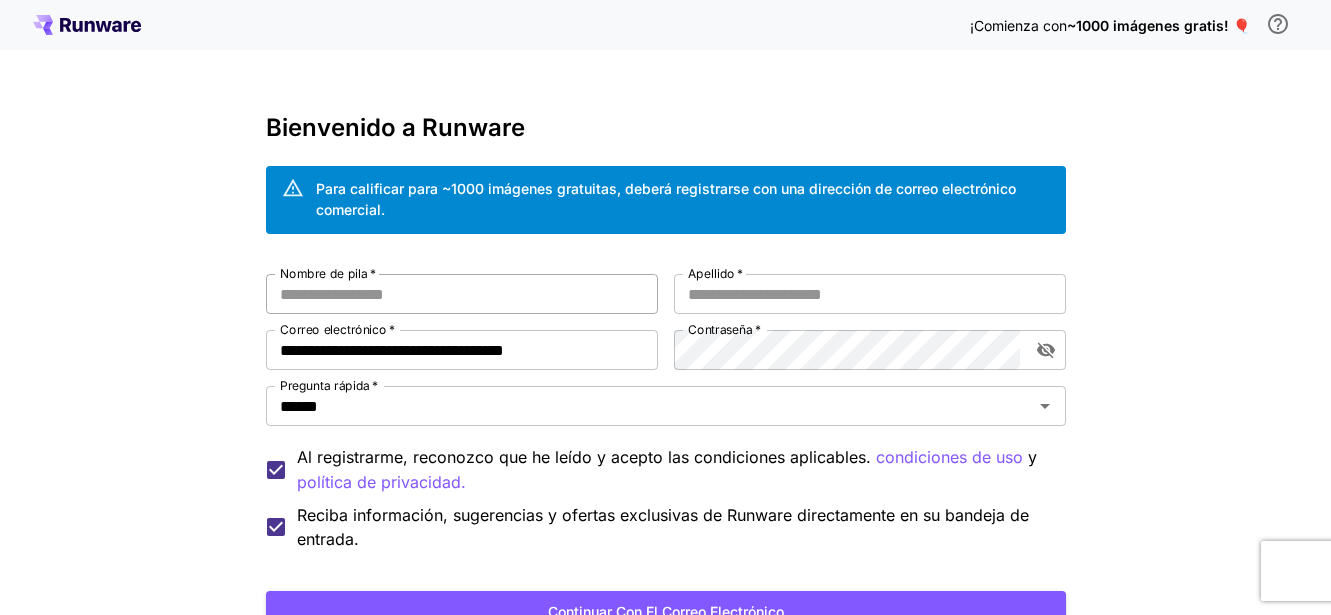 click on "Nombre de pila    *" at bounding box center [462, 294] 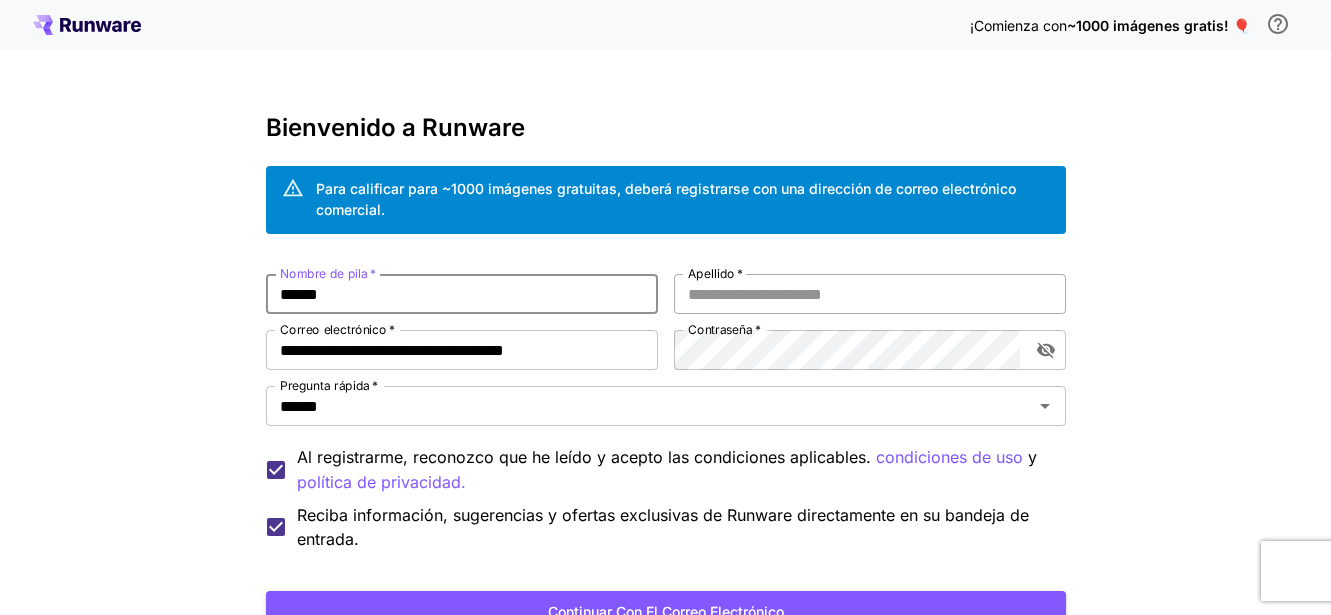 type on "******" 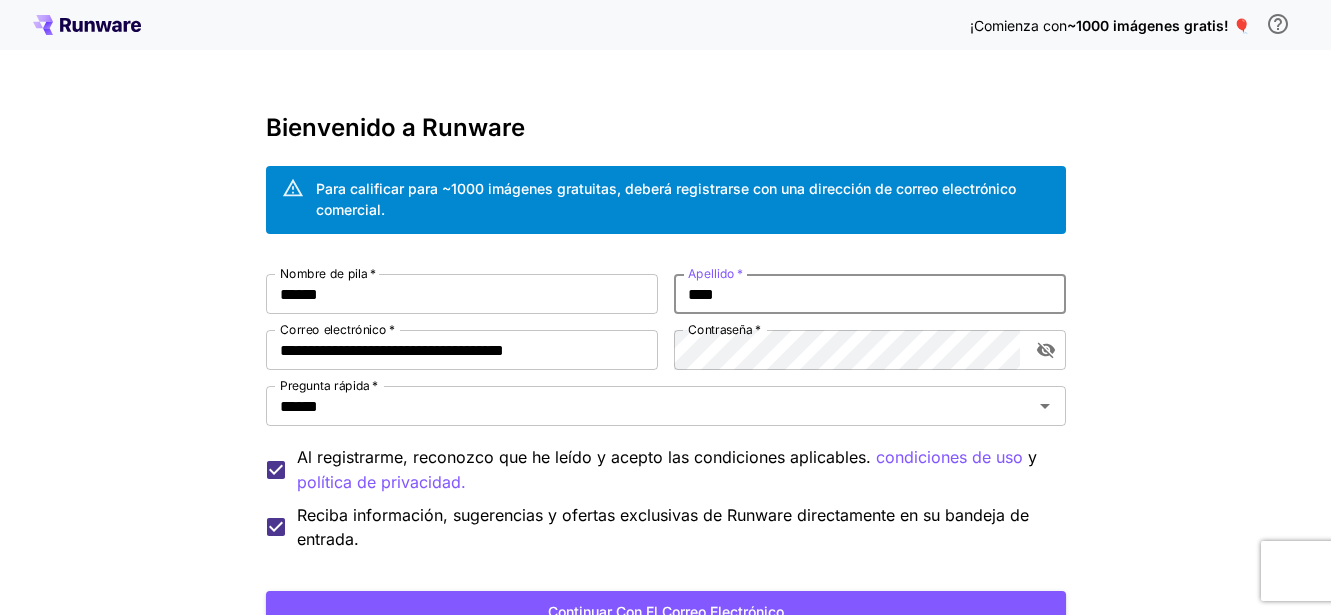 type on "****" 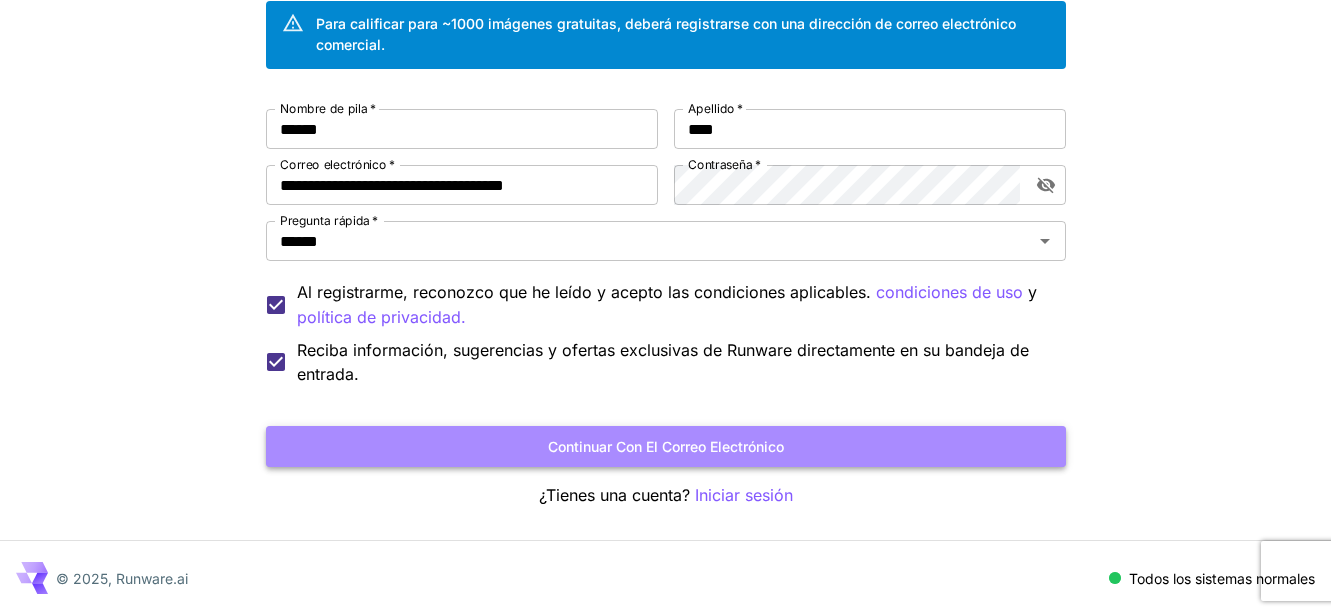 click on "Continuar con el correo electrónico" at bounding box center (666, 446) 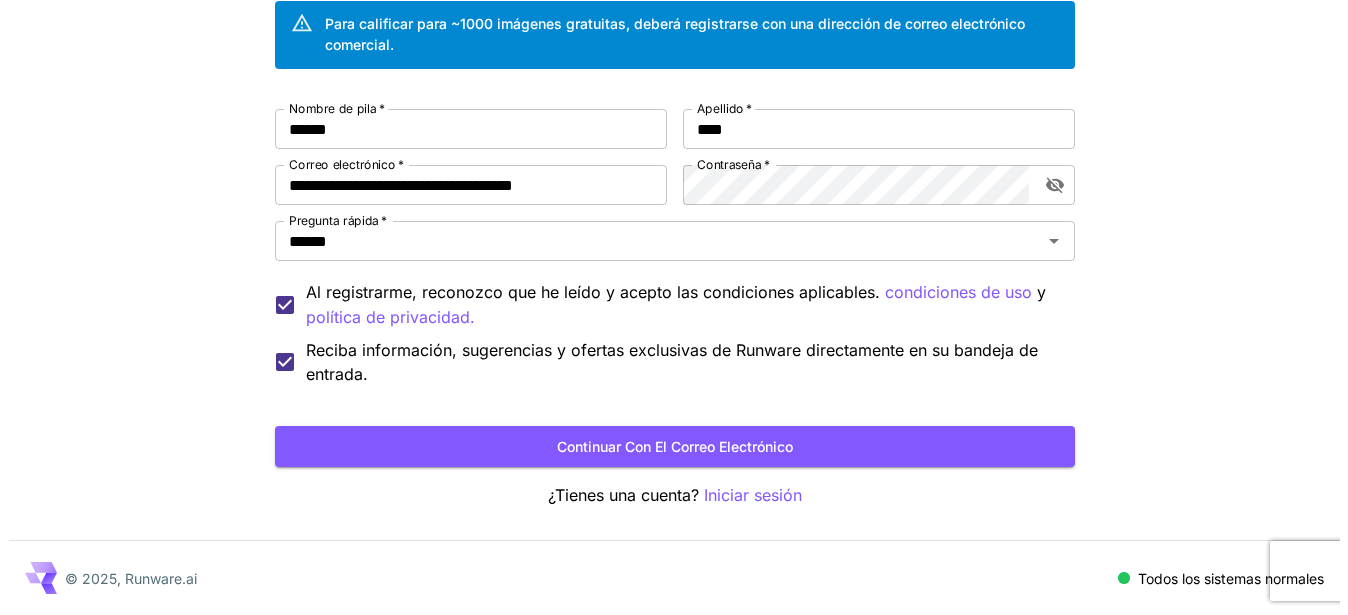 scroll, scrollTop: 0, scrollLeft: 0, axis: both 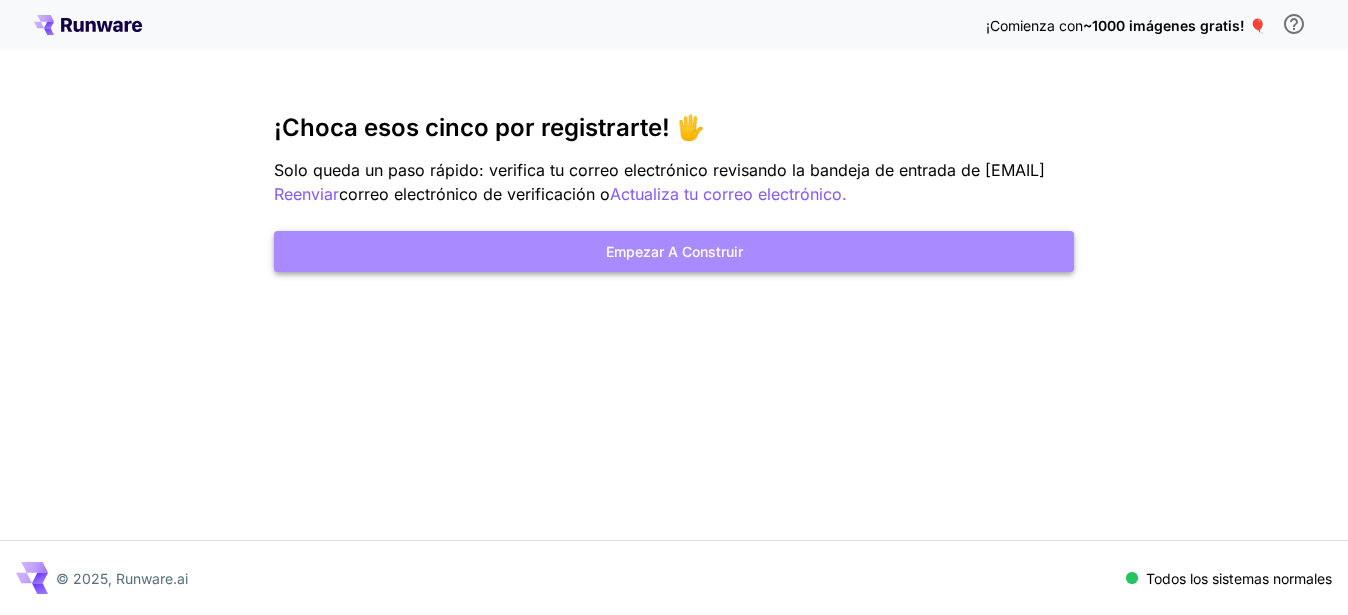 click on "Empezar a construir" at bounding box center [674, 251] 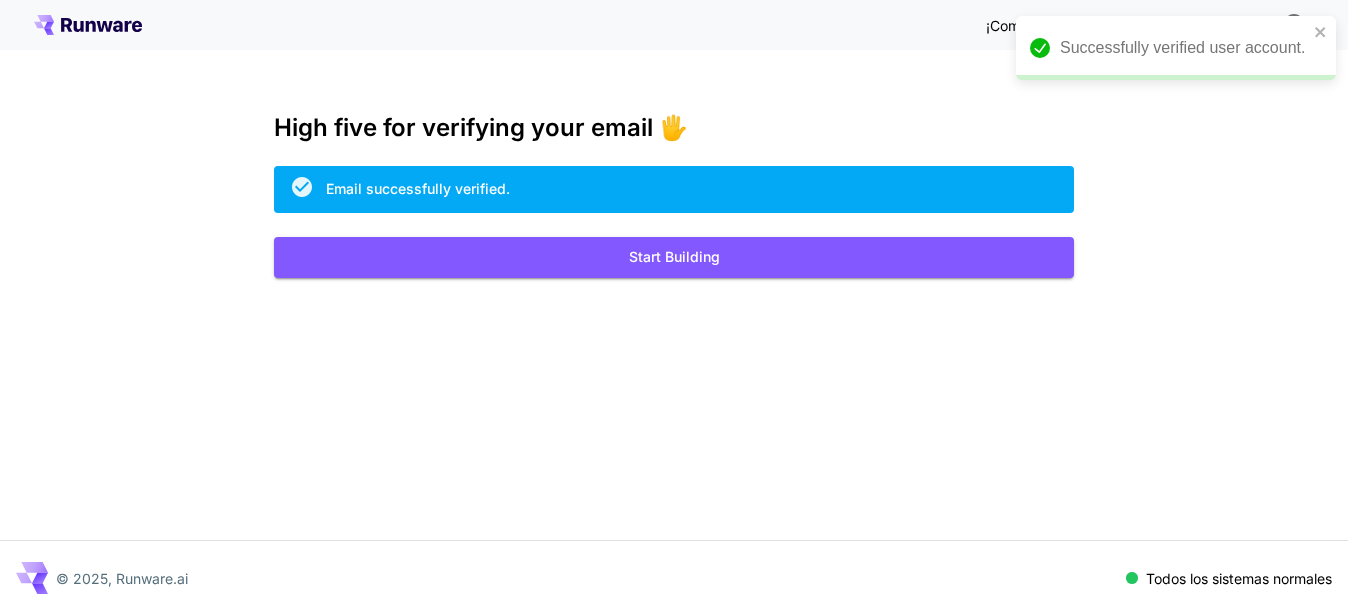 scroll, scrollTop: 0, scrollLeft: 0, axis: both 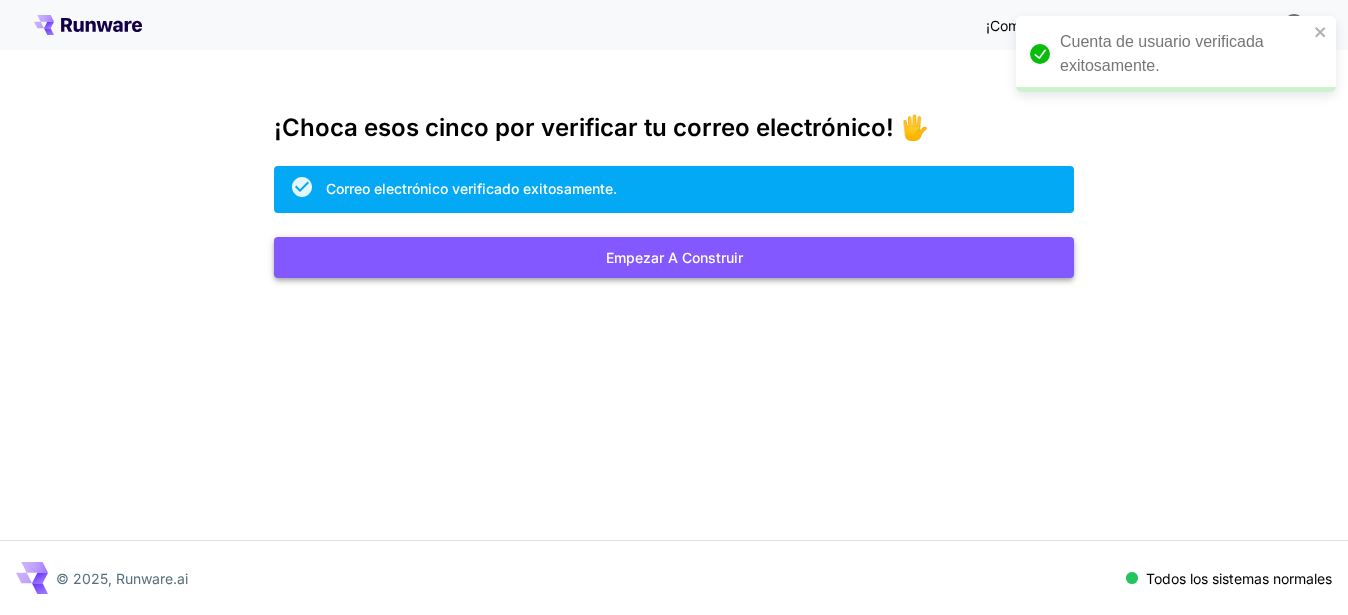 click on "Empezar a construir" at bounding box center [674, 257] 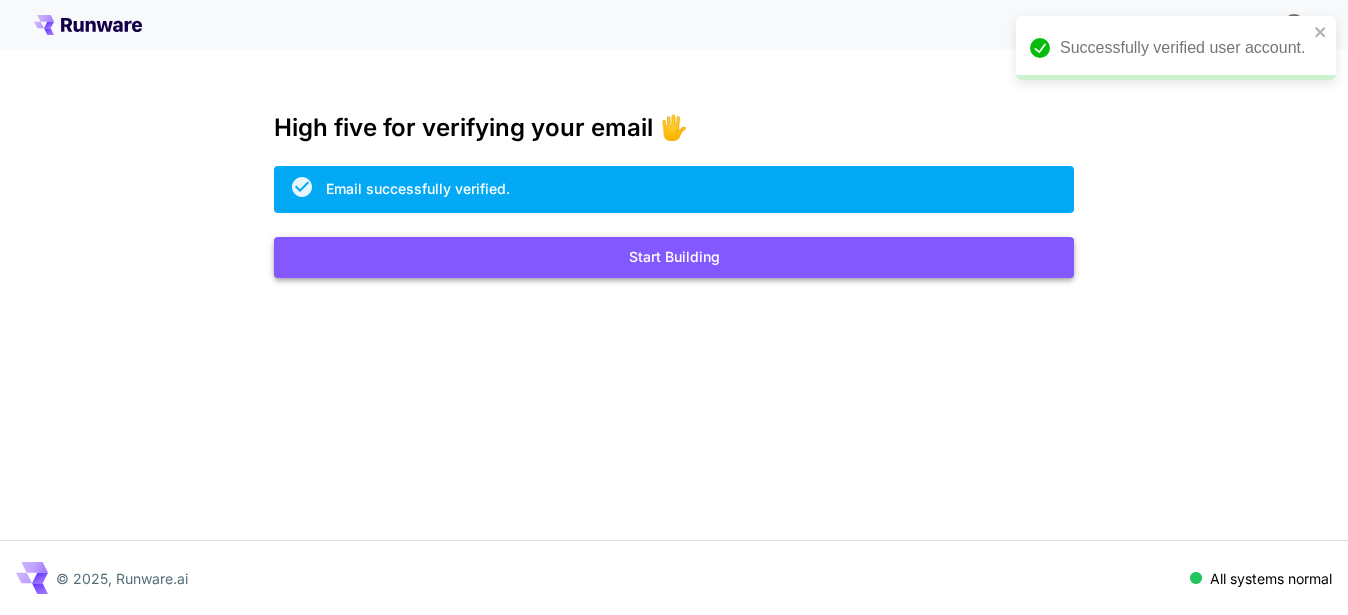 scroll, scrollTop: 0, scrollLeft: 0, axis: both 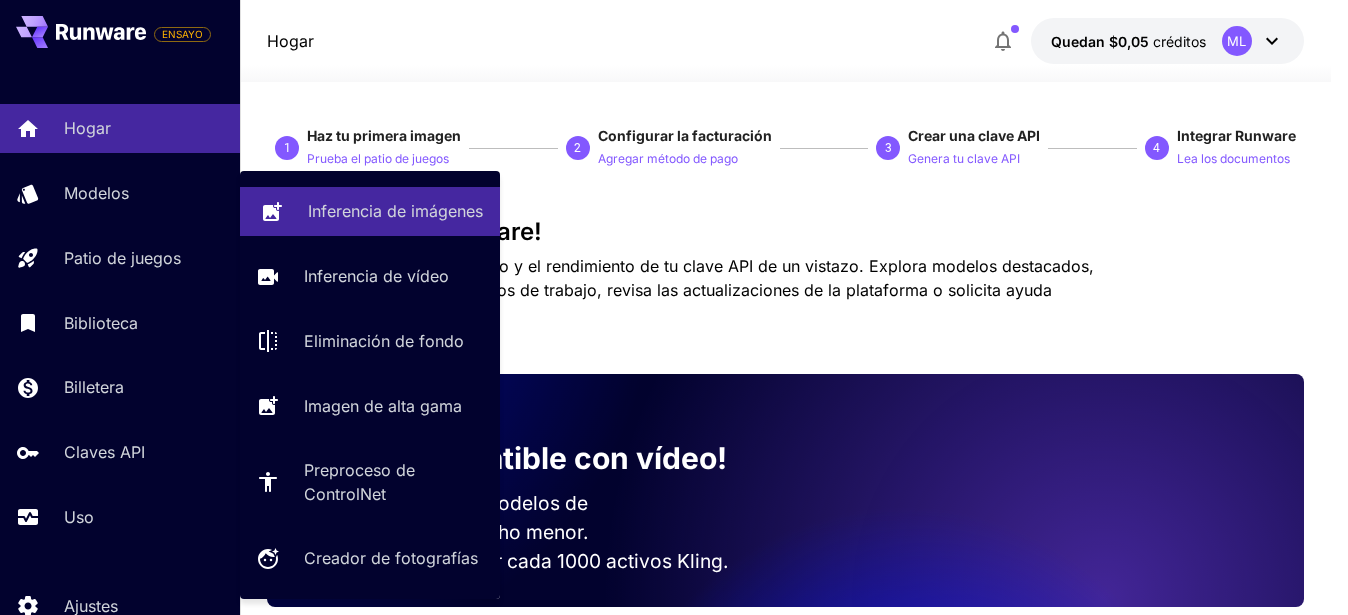 click on "Inferencia de imágenes" at bounding box center [395, 211] 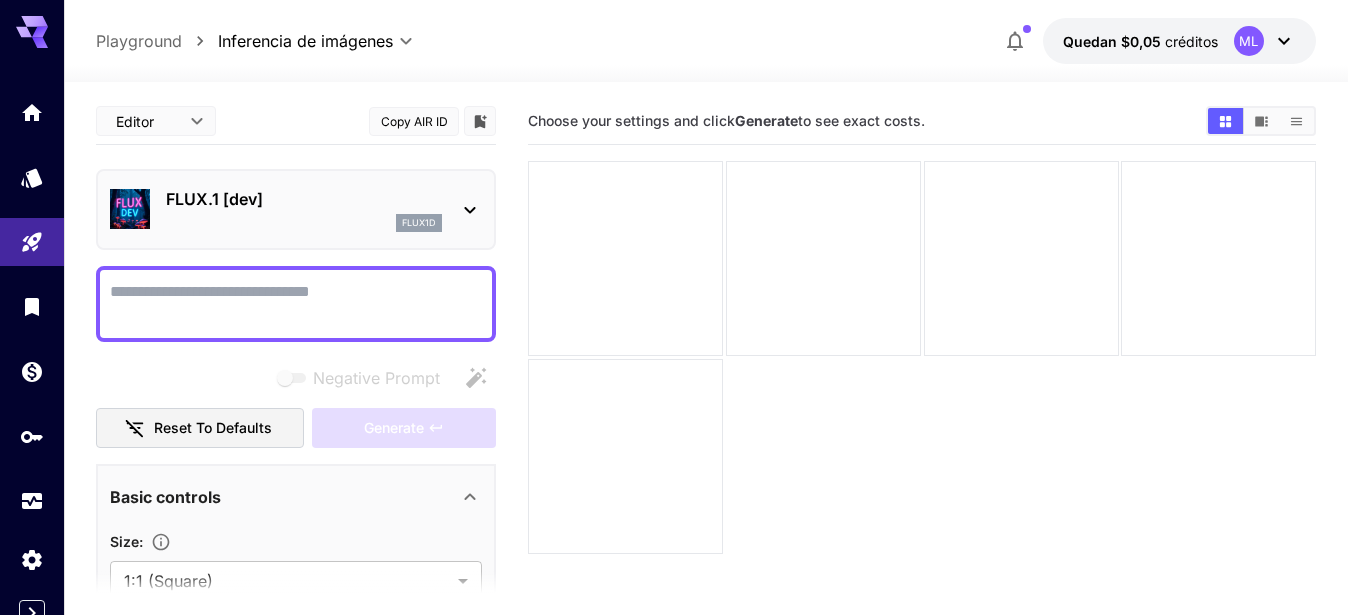 type on "**********" 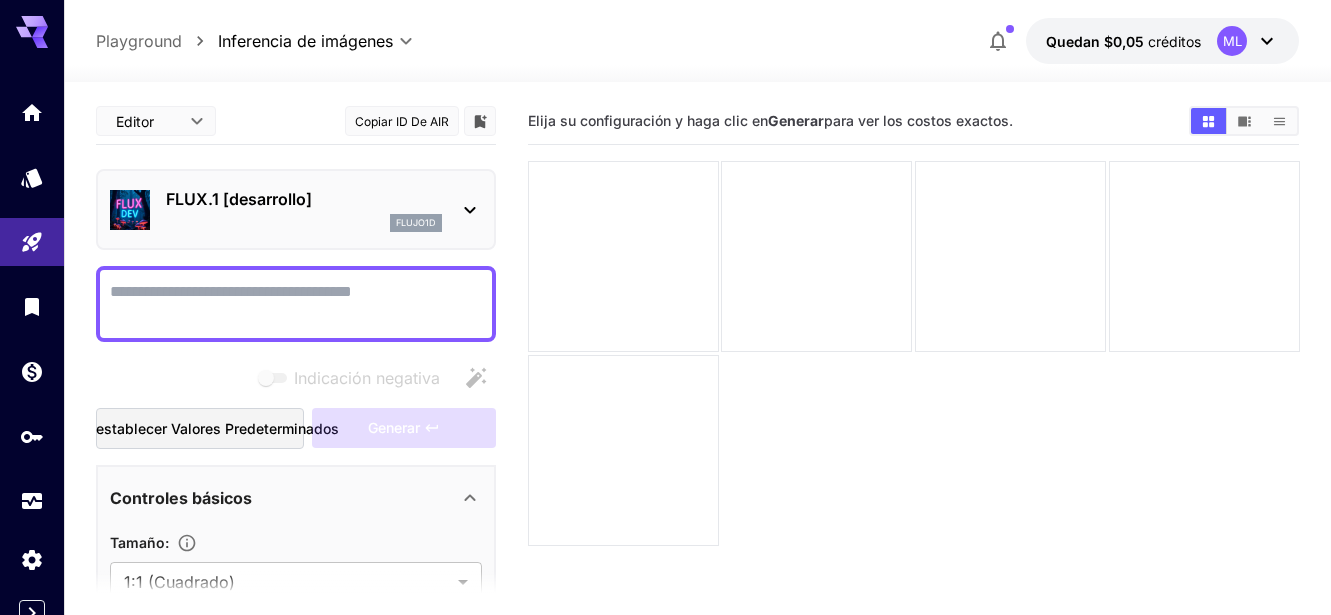 click 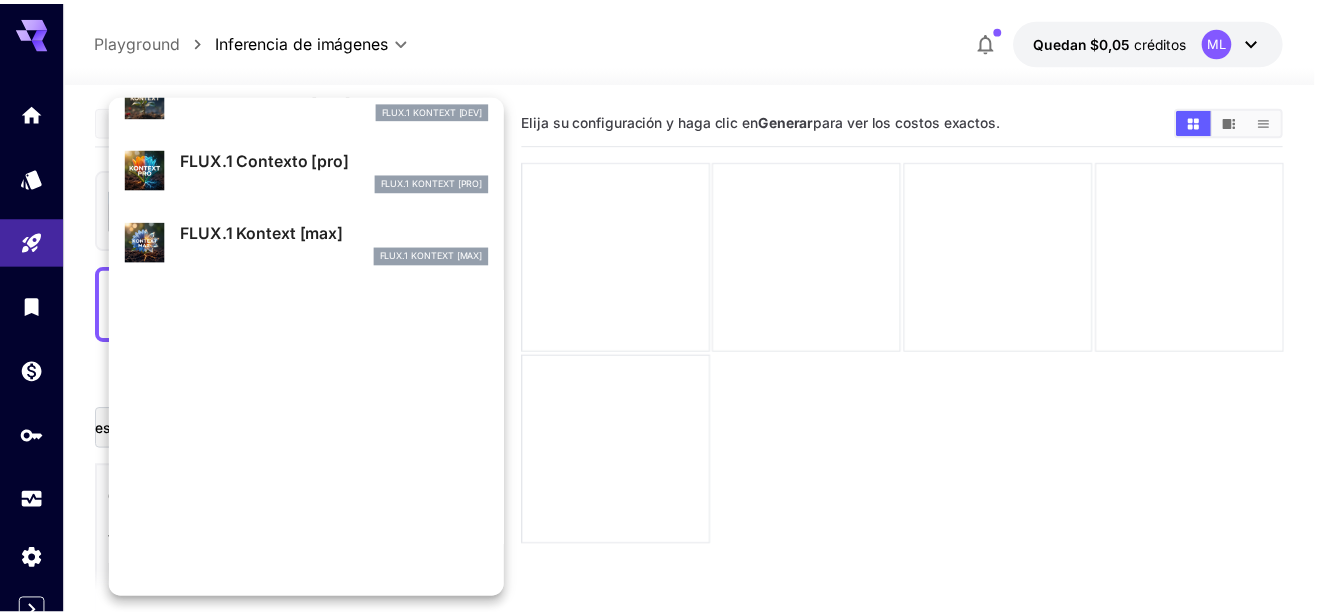 scroll, scrollTop: 836, scrollLeft: 0, axis: vertical 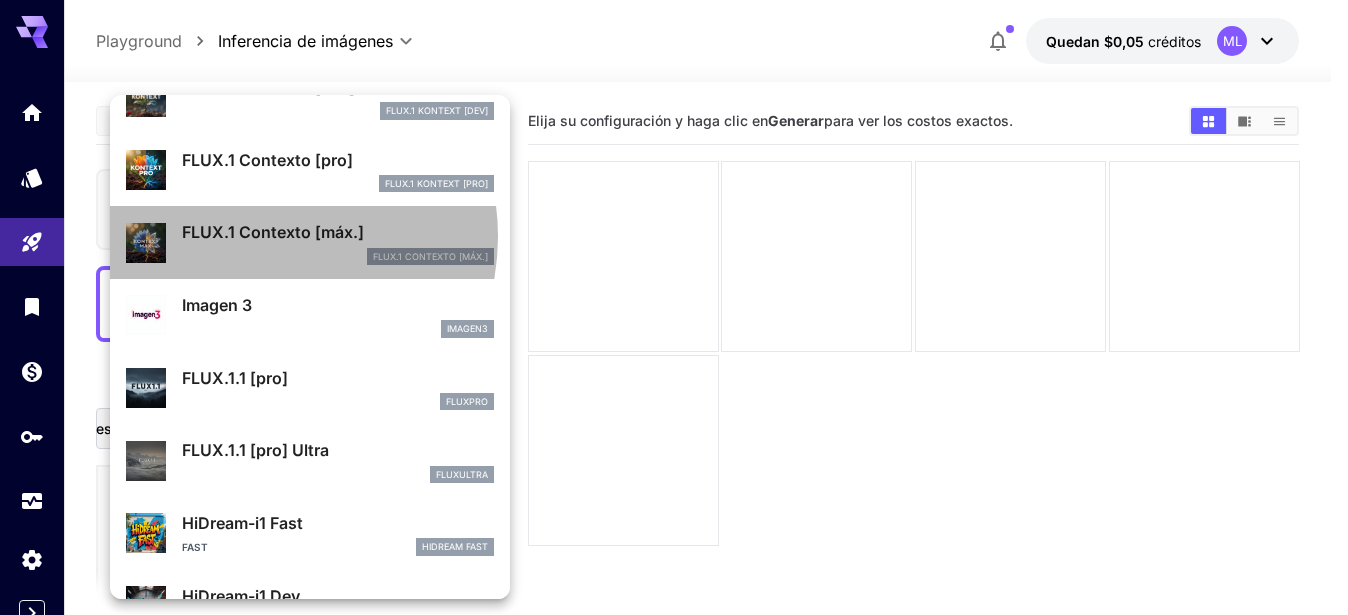 click on "FLUX.1 Contexto [máx.]" at bounding box center [273, 232] 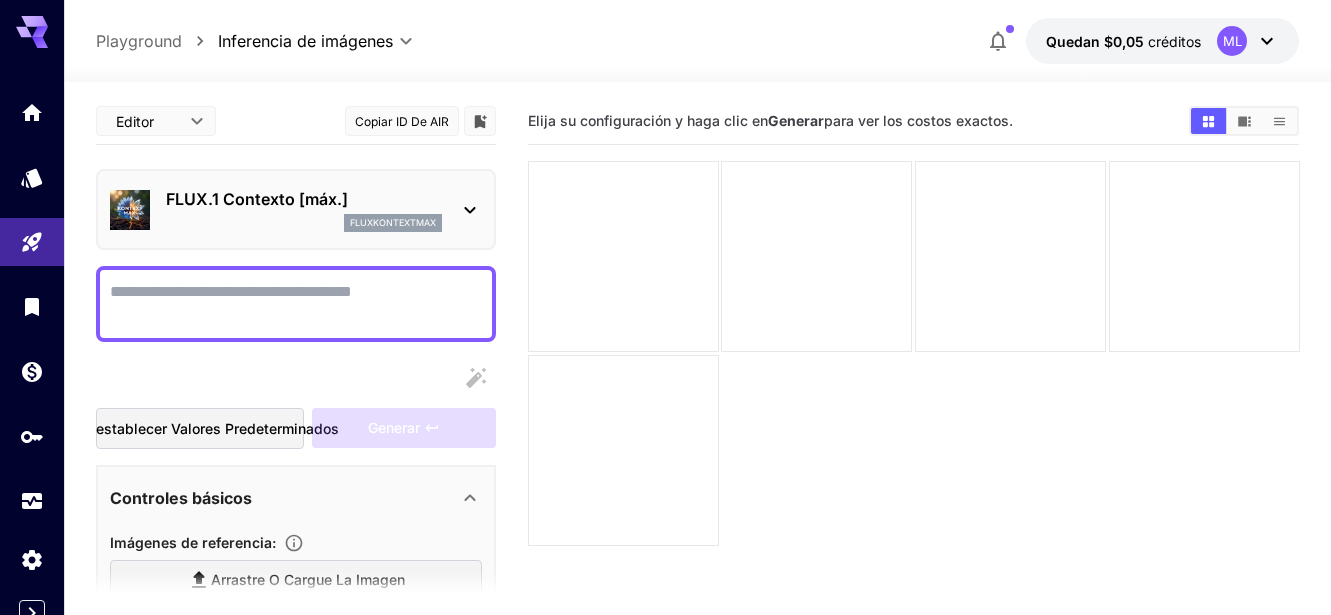 scroll, scrollTop: 158, scrollLeft: 0, axis: vertical 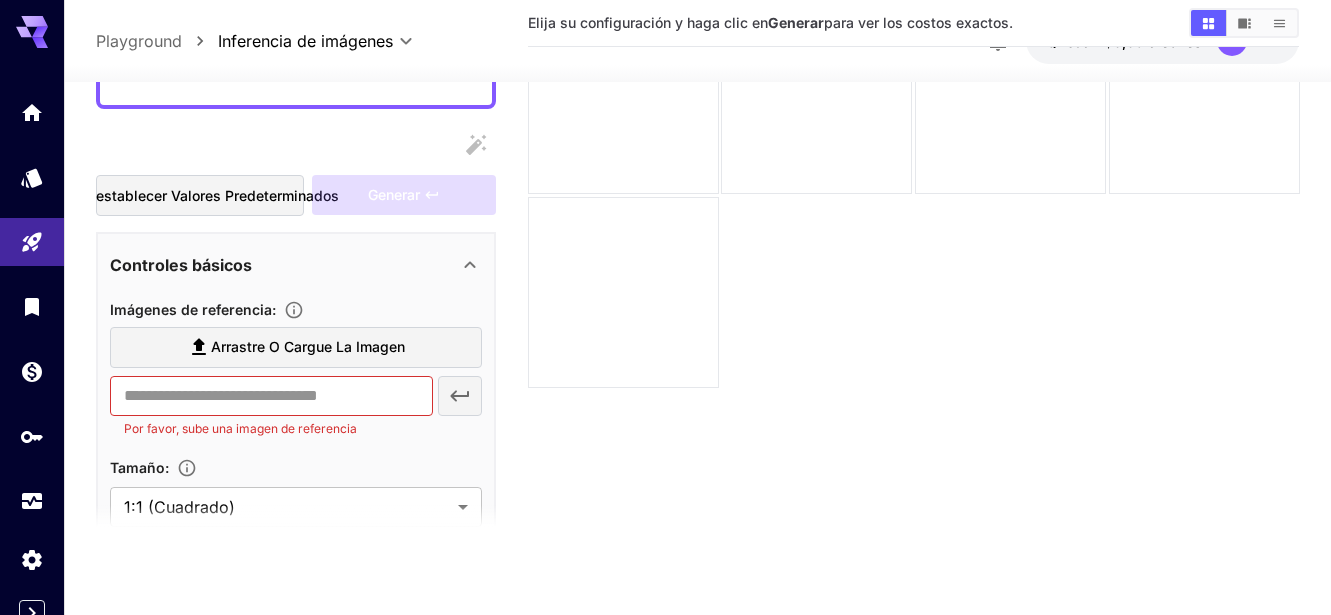 click on "Arrastre o cargue la imagen" at bounding box center [296, 347] 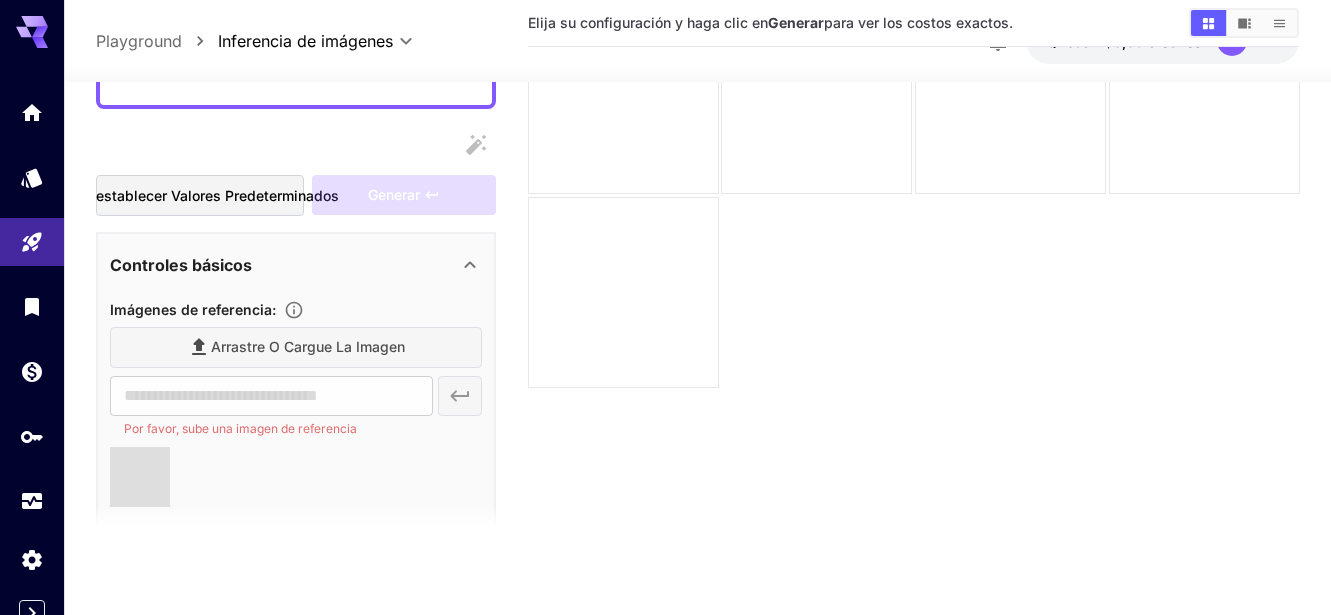 type on "**********" 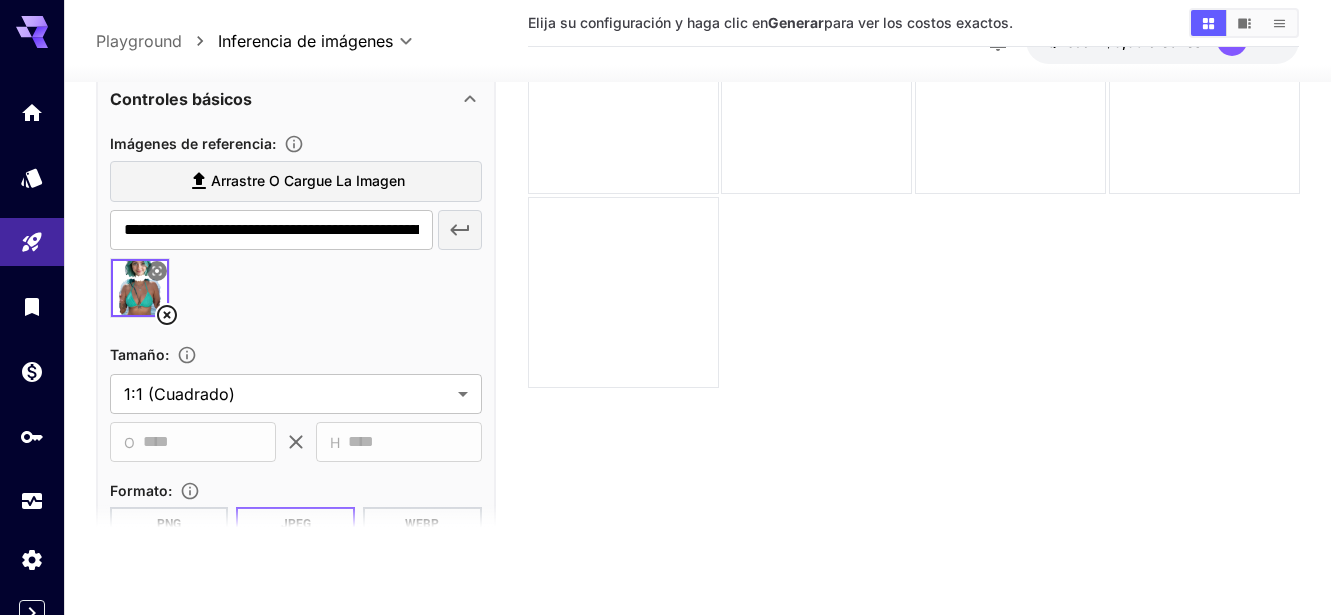 scroll, scrollTop: 589, scrollLeft: 0, axis: vertical 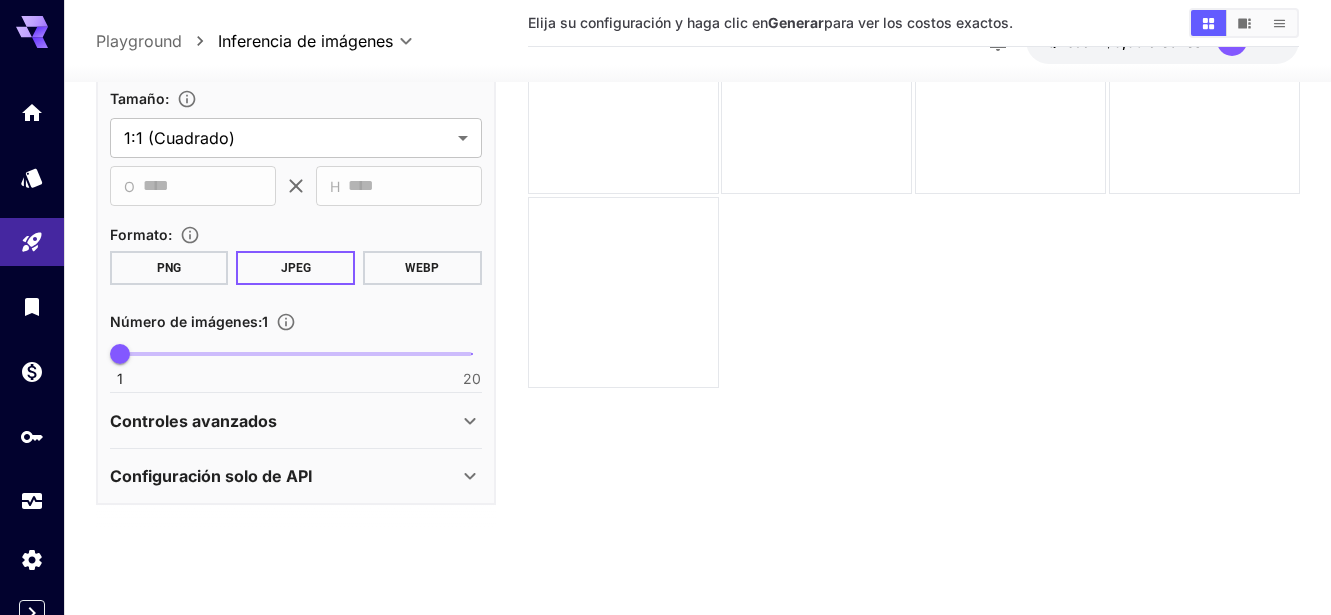 click on "PNG" at bounding box center (169, 268) 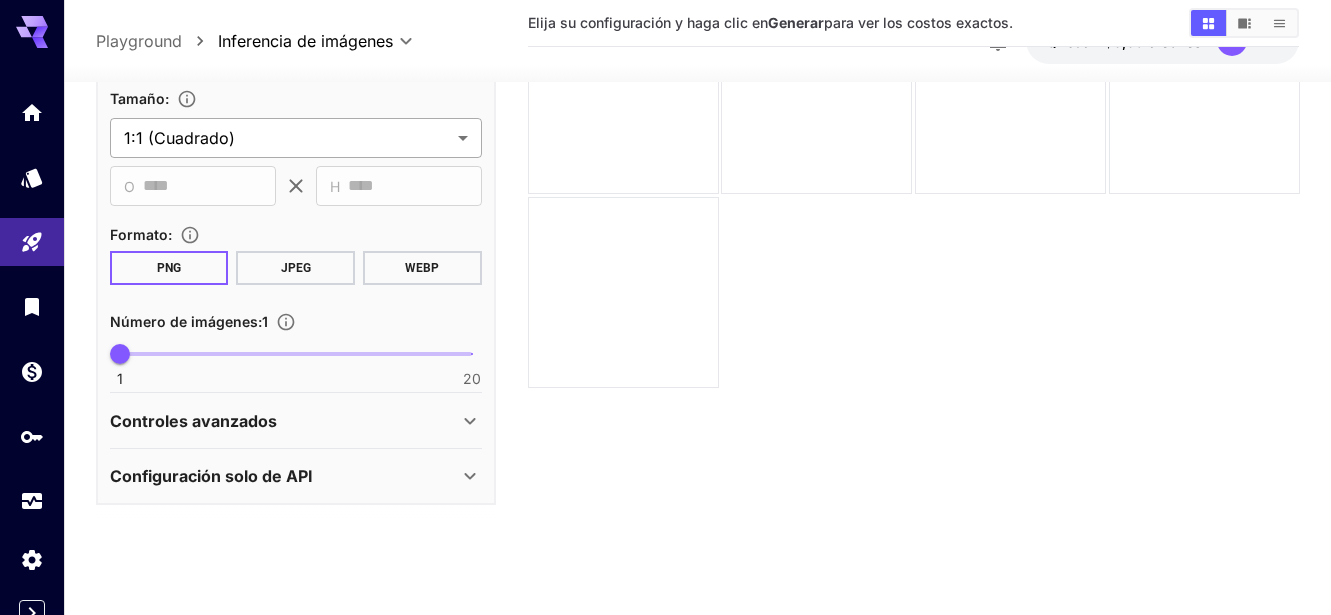 click on "**********" at bounding box center [665, 228] 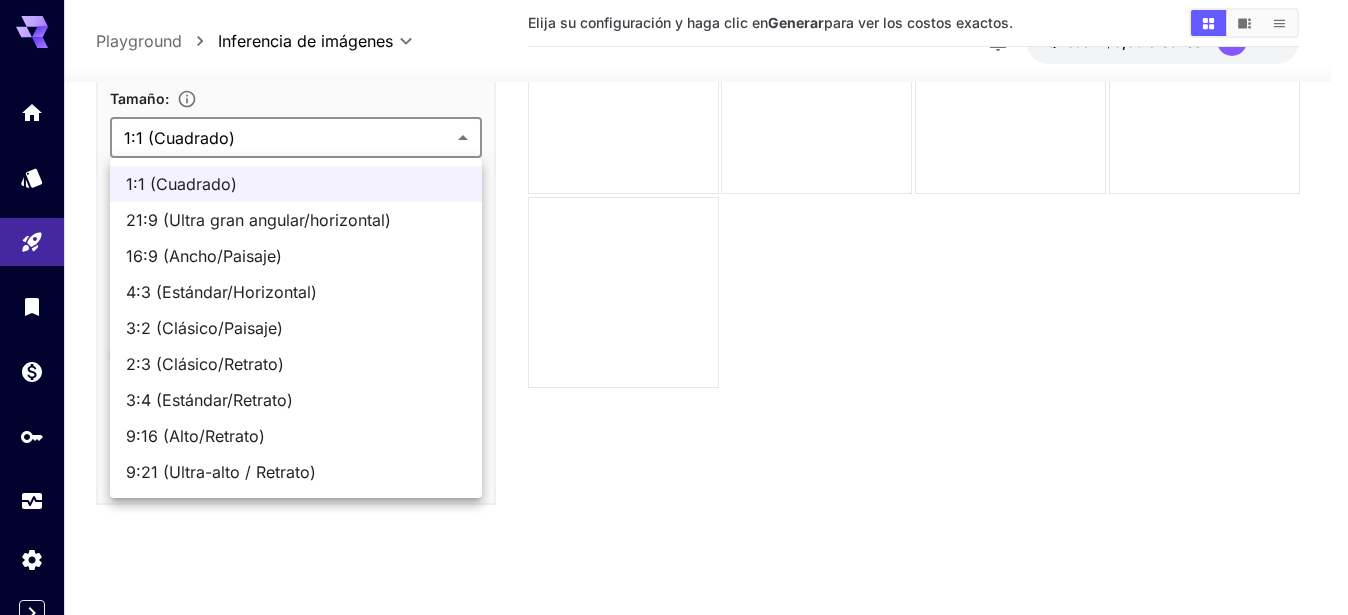 click on "2:3 (Clásico/Retrato)" at bounding box center (205, 364) 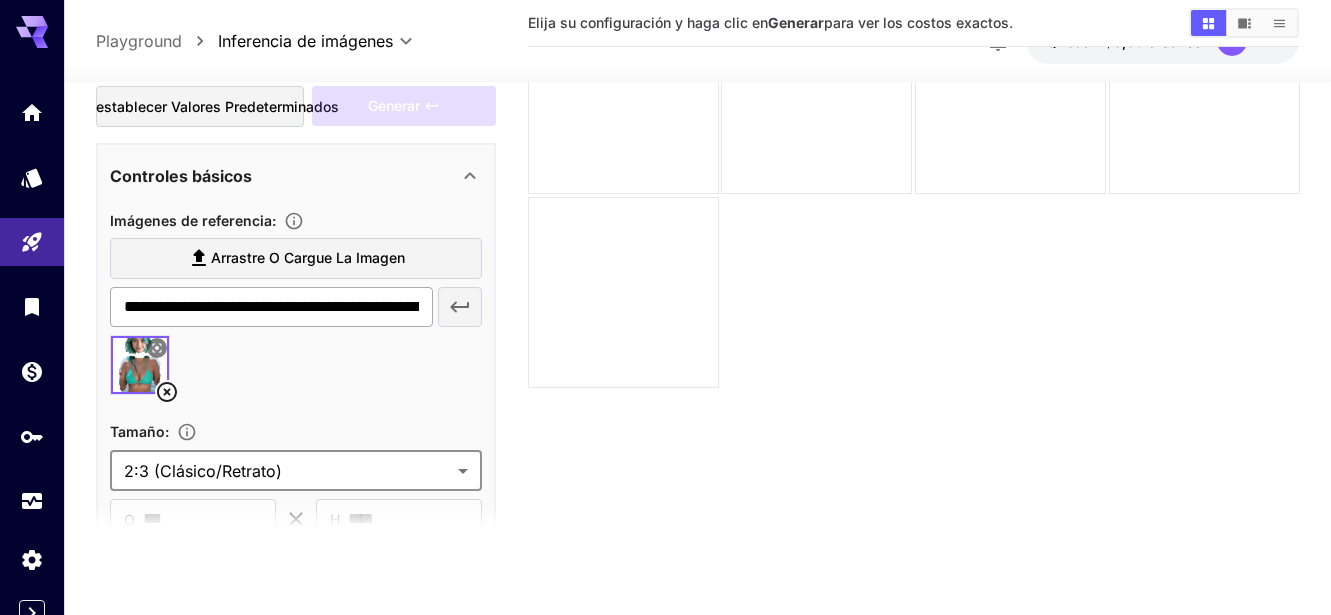 scroll, scrollTop: 89, scrollLeft: 0, axis: vertical 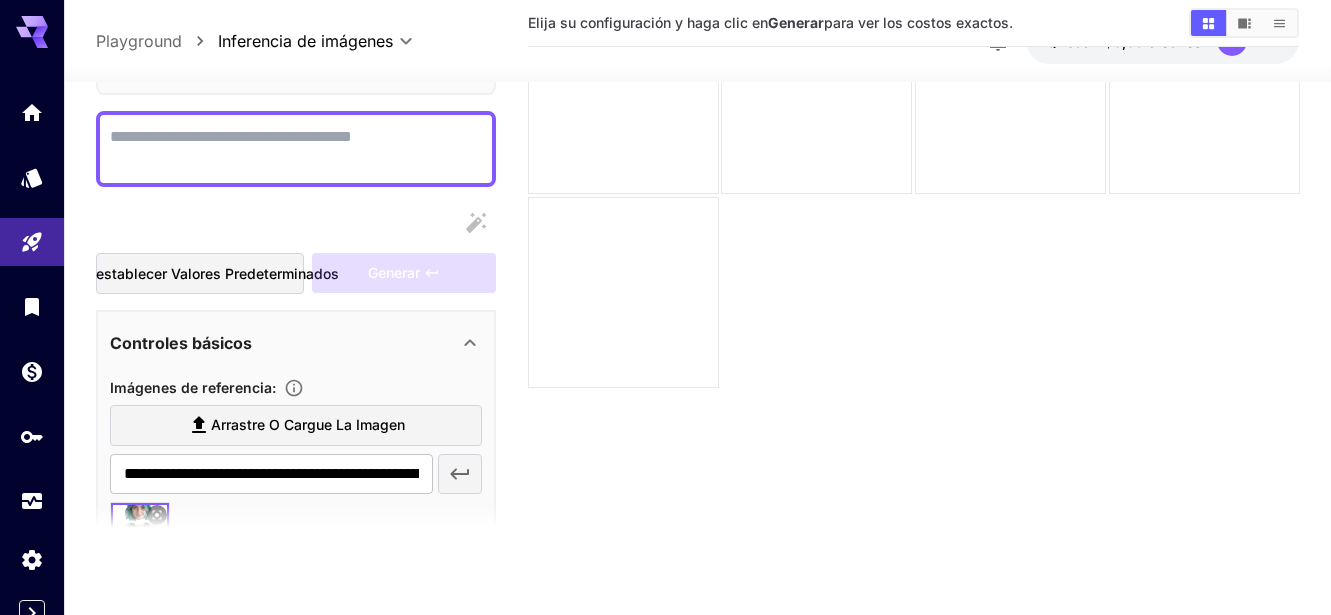 click on "Display cost in response" at bounding box center [296, 149] 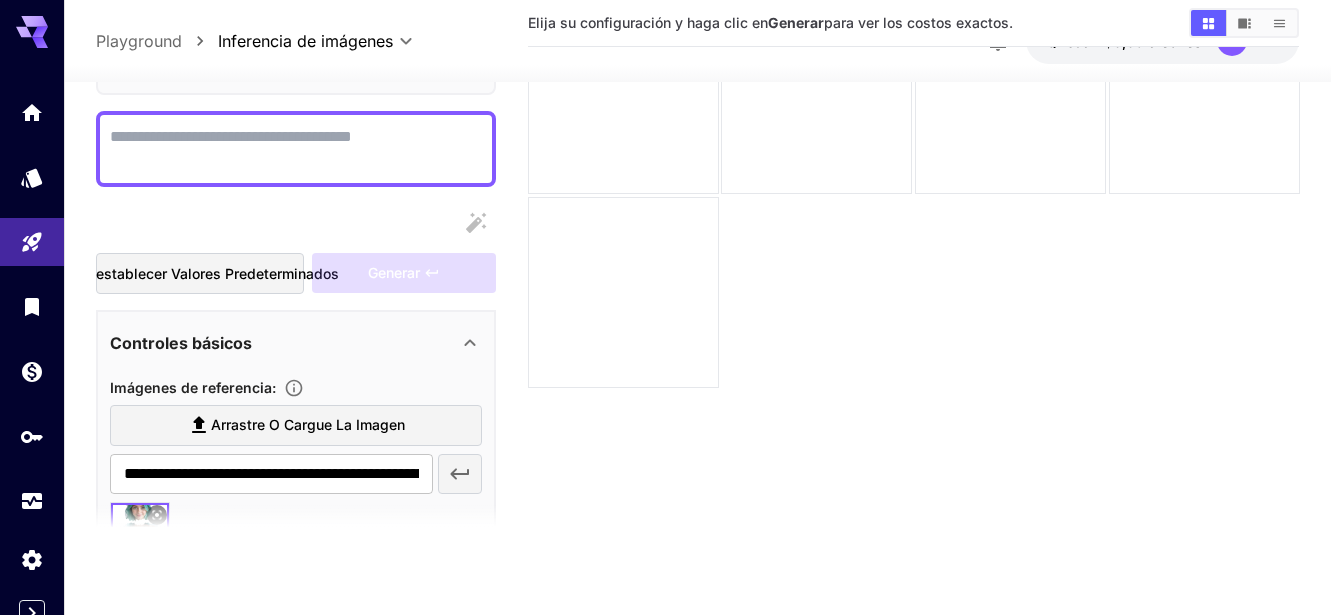 paste on "**********" 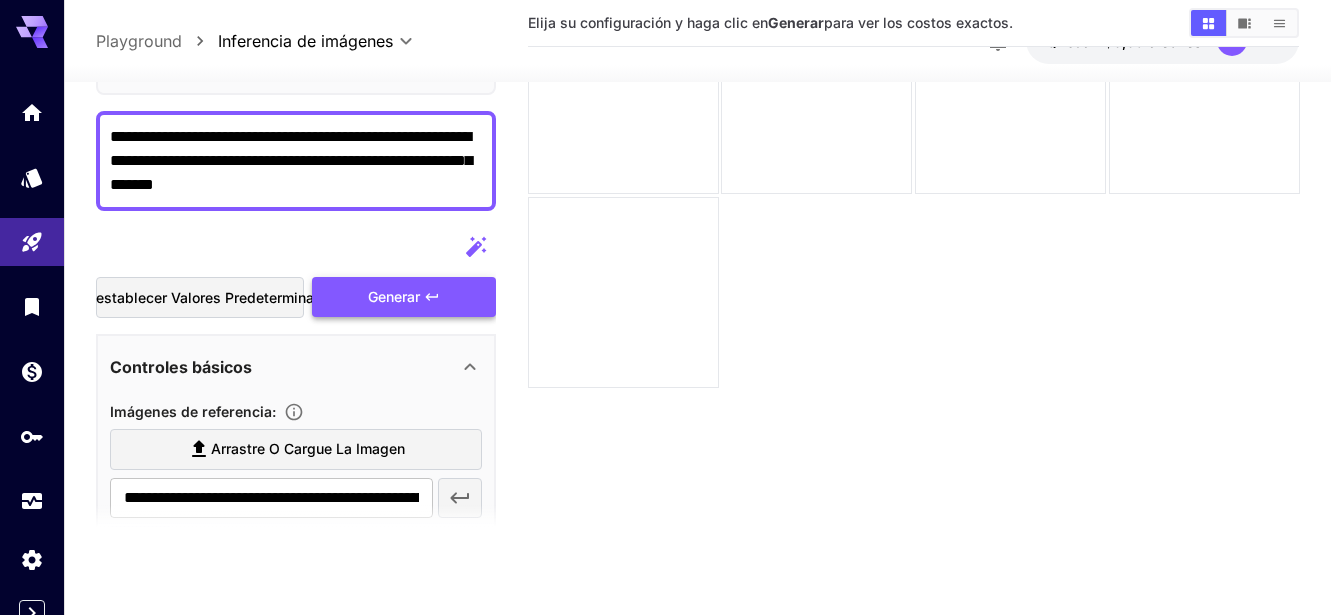 click on "Generar" at bounding box center [394, 296] 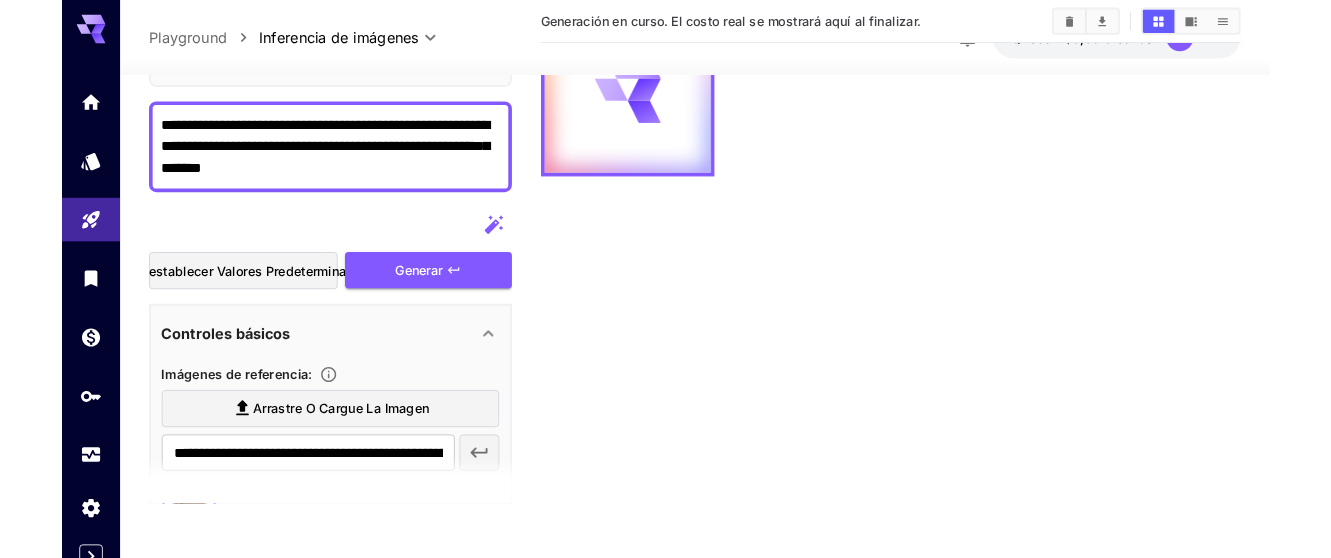 scroll, scrollTop: 0, scrollLeft: 0, axis: both 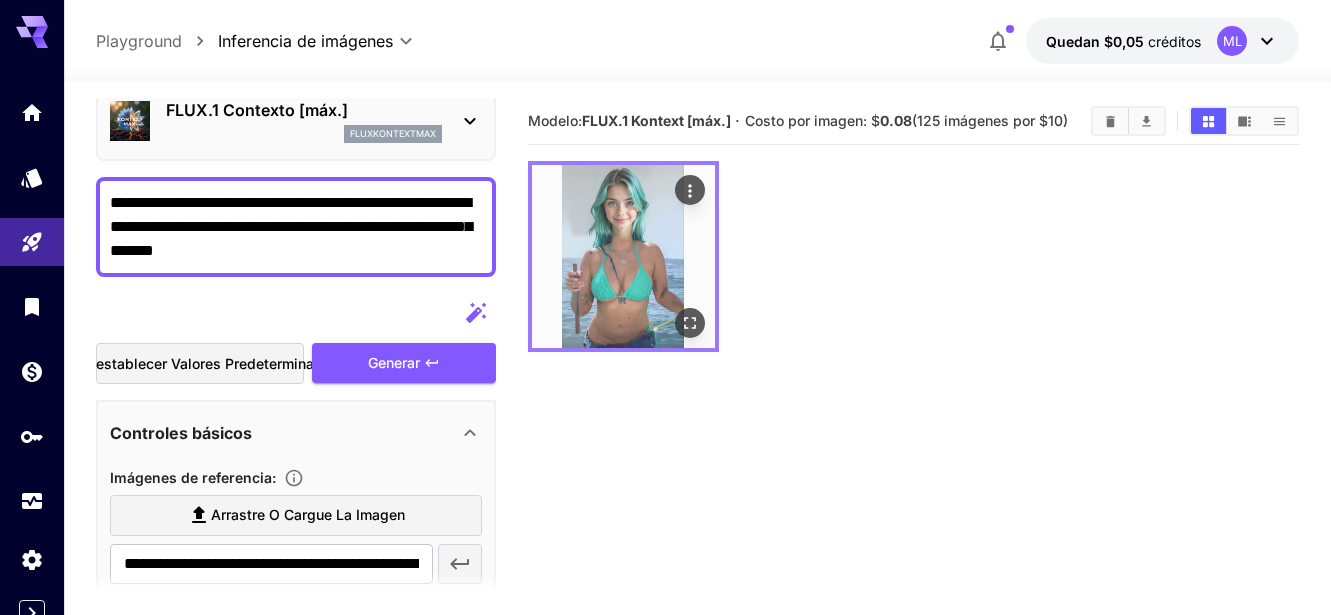 click 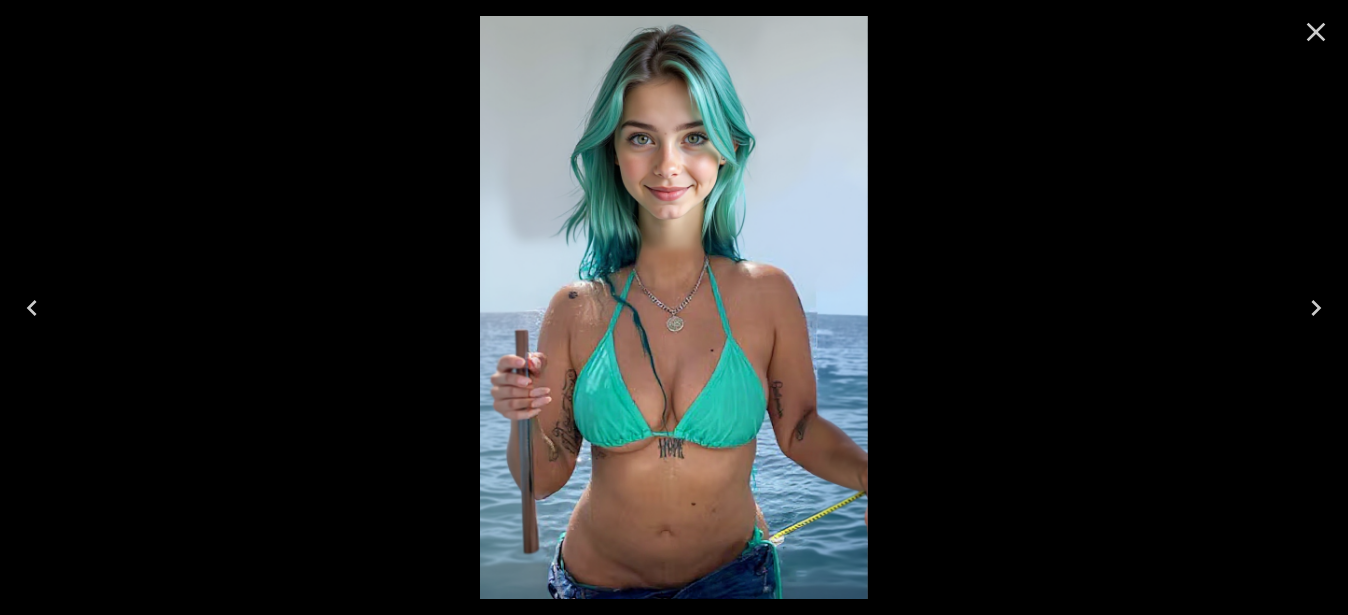 drag, startPoint x: 683, startPoint y: 259, endPoint x: 580, endPoint y: 153, distance: 147.80054 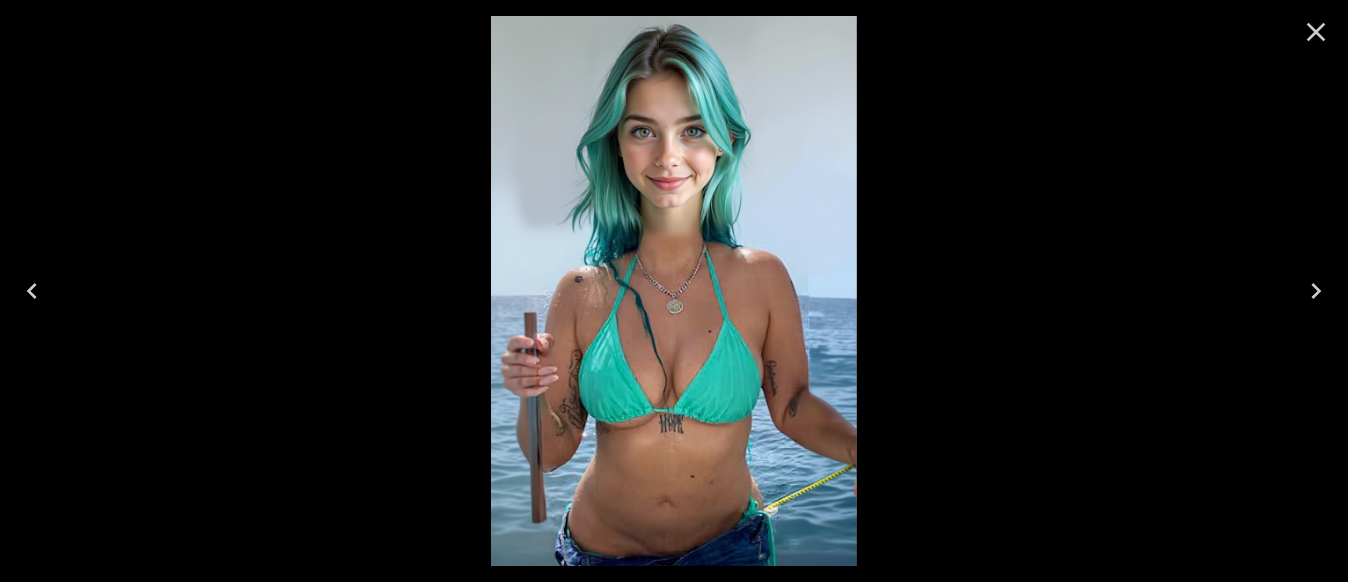 click 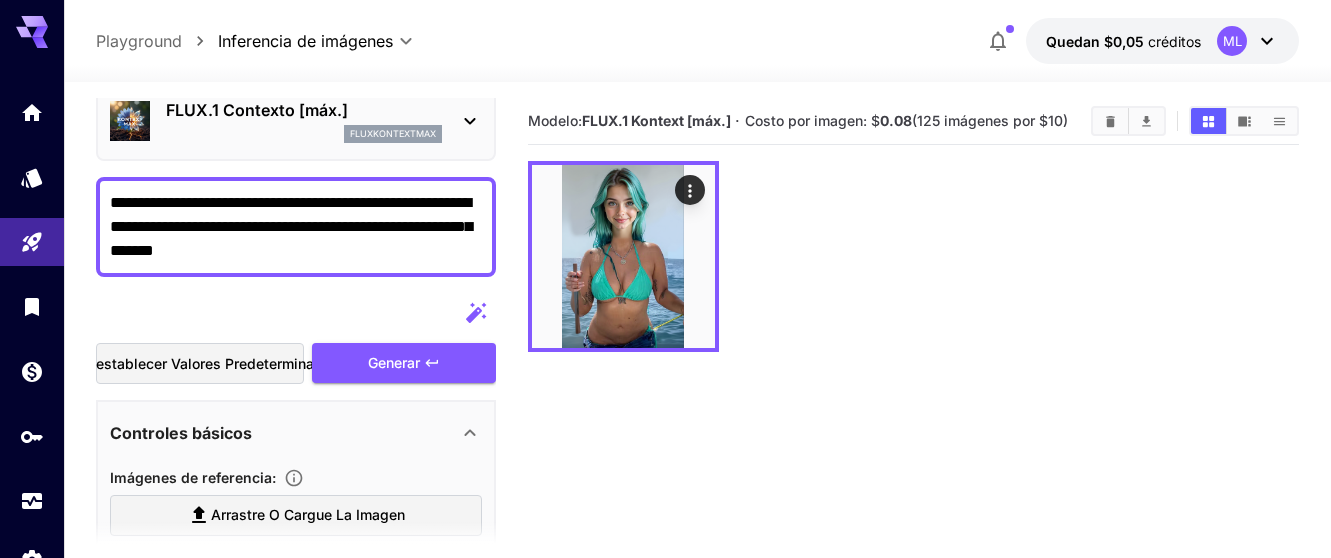 drag, startPoint x: 110, startPoint y: 199, endPoint x: 339, endPoint y: 276, distance: 241.59885 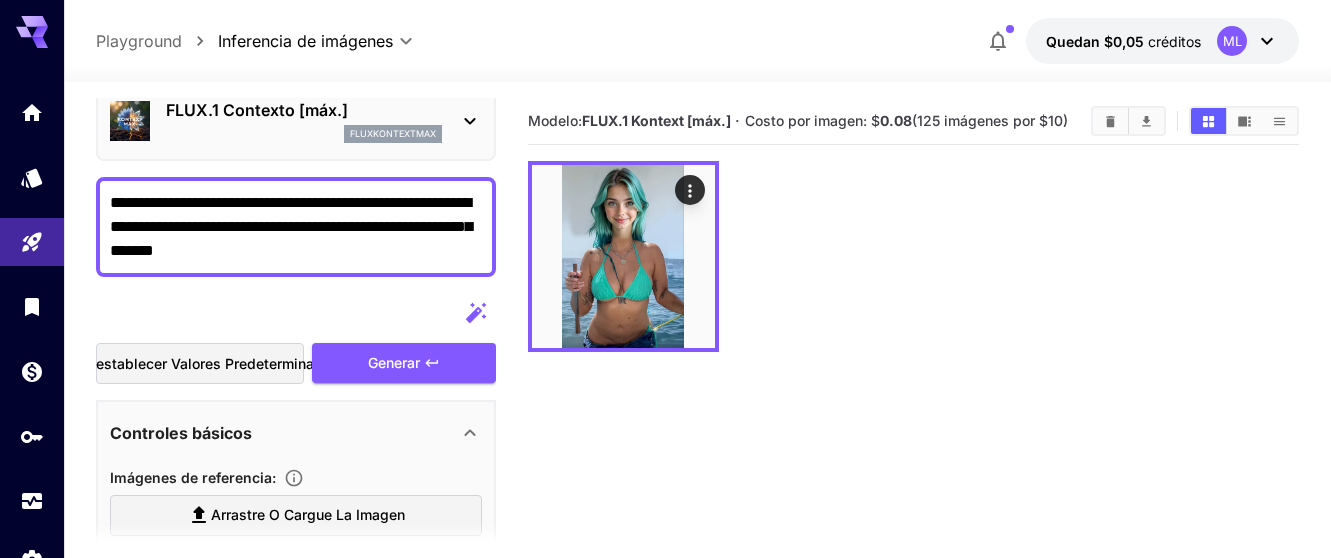 paste on "**********" 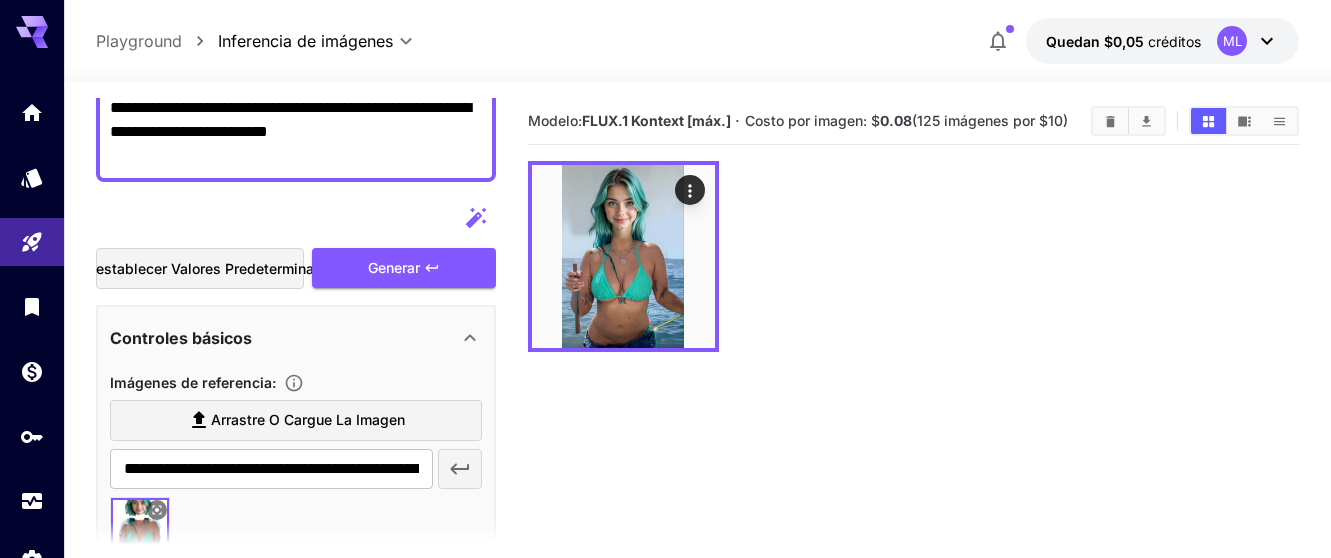 scroll, scrollTop: 422, scrollLeft: 0, axis: vertical 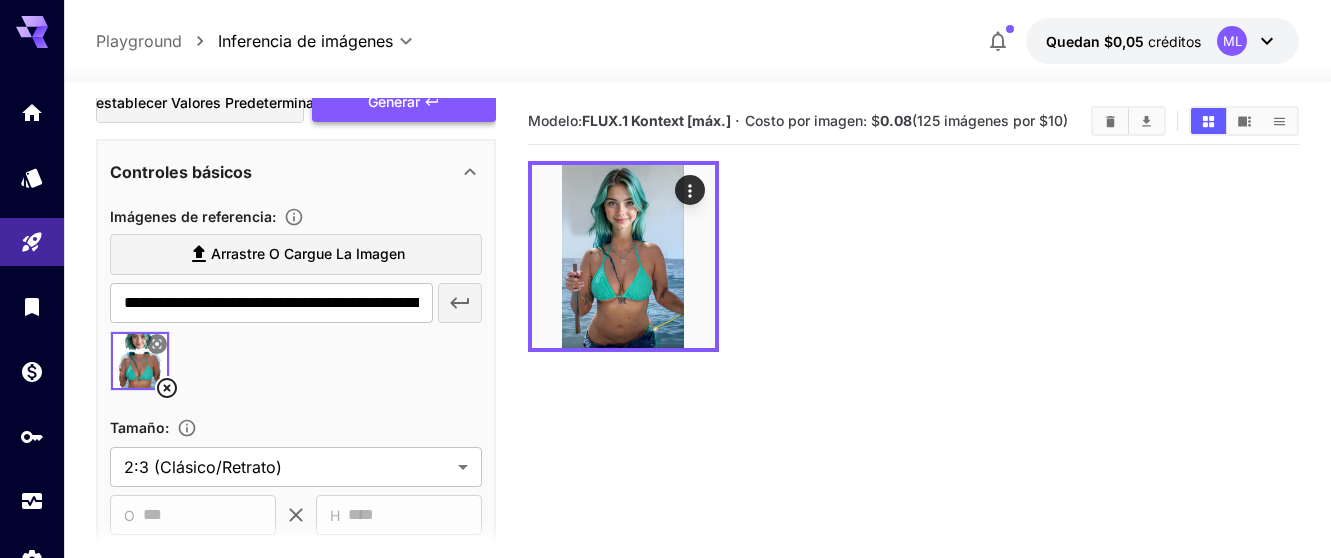 type on "**********" 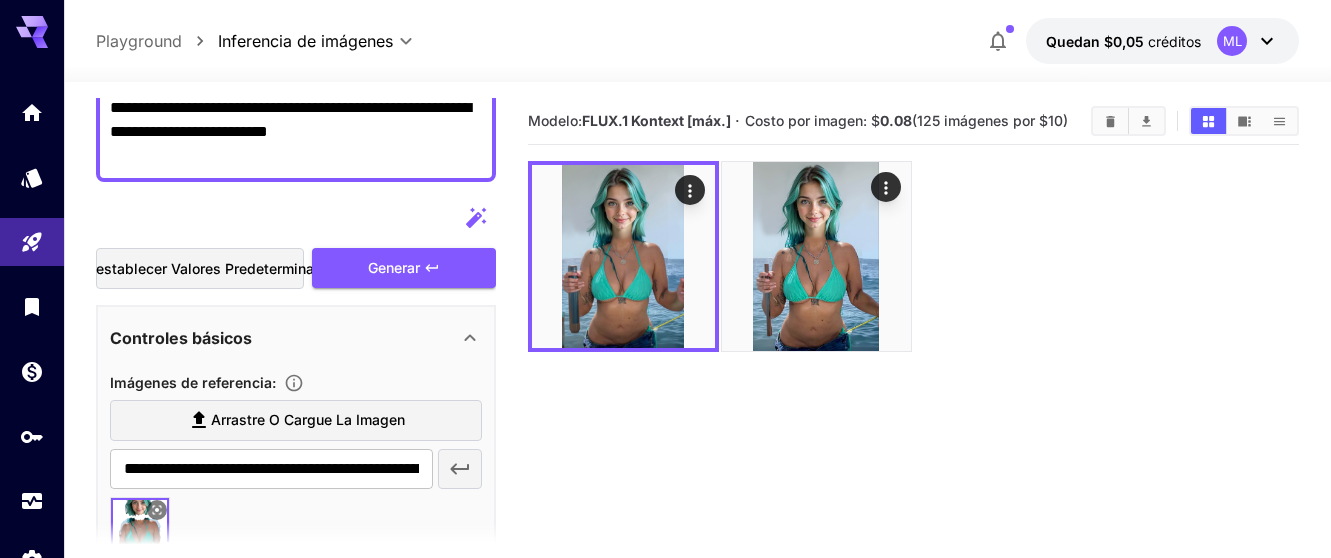 scroll, scrollTop: 89, scrollLeft: 0, axis: vertical 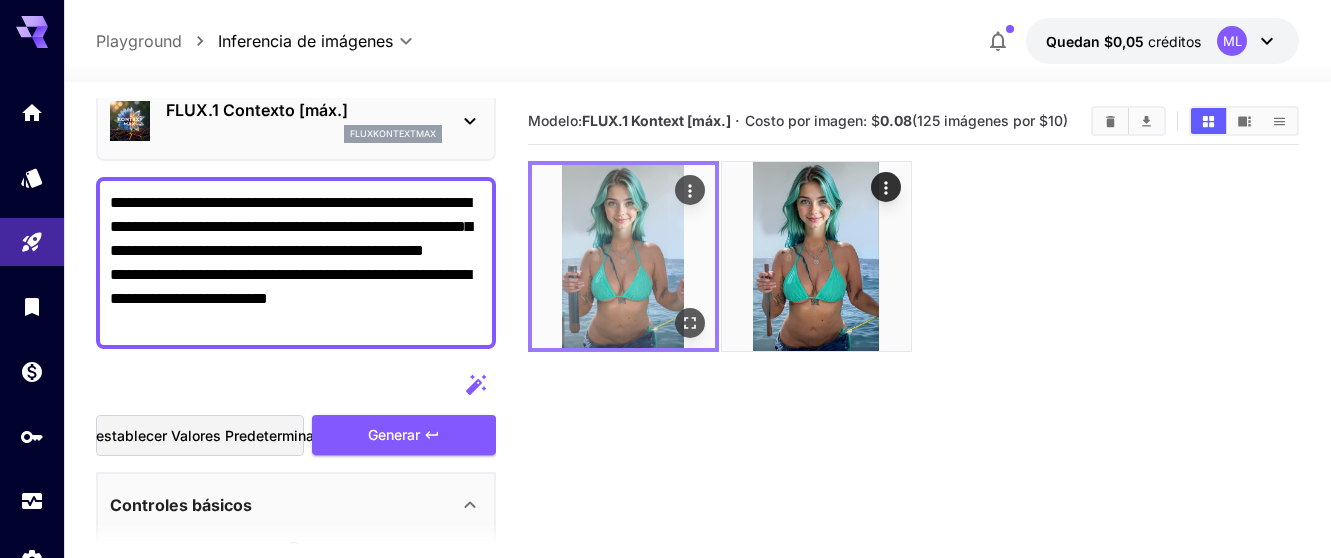 click at bounding box center [623, 256] 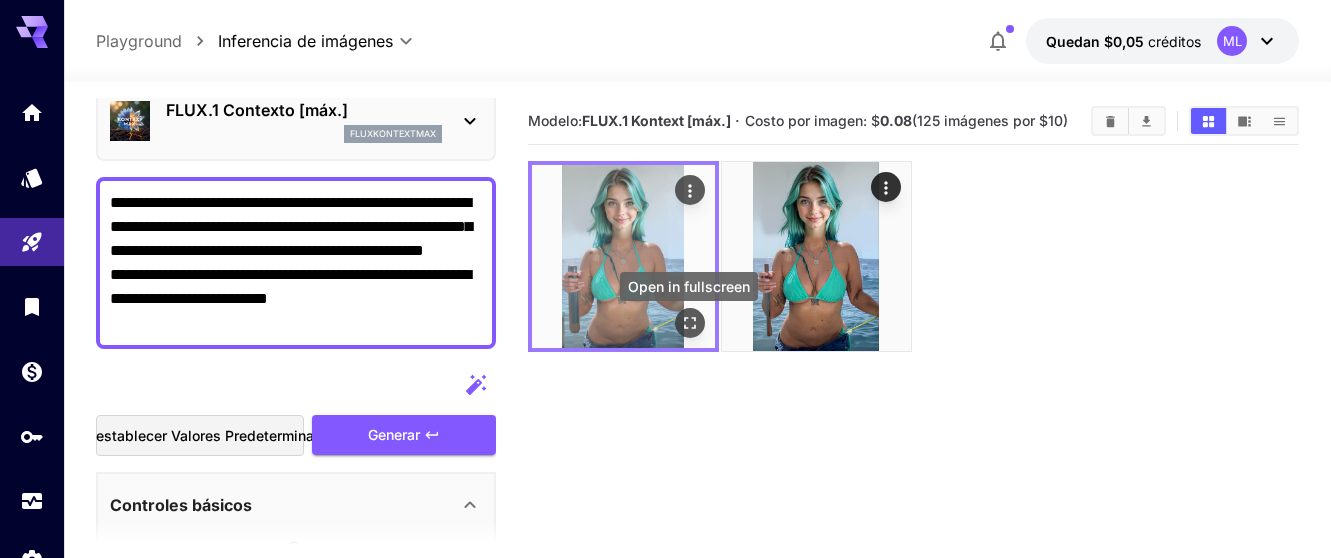 click 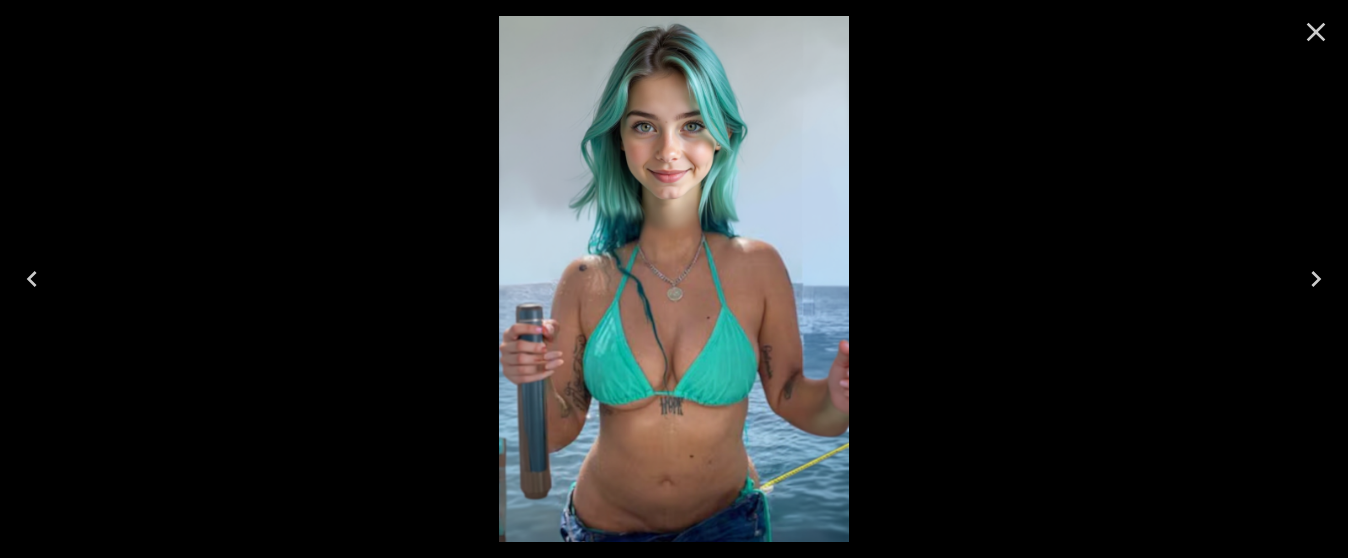 scroll, scrollTop: 0, scrollLeft: 0, axis: both 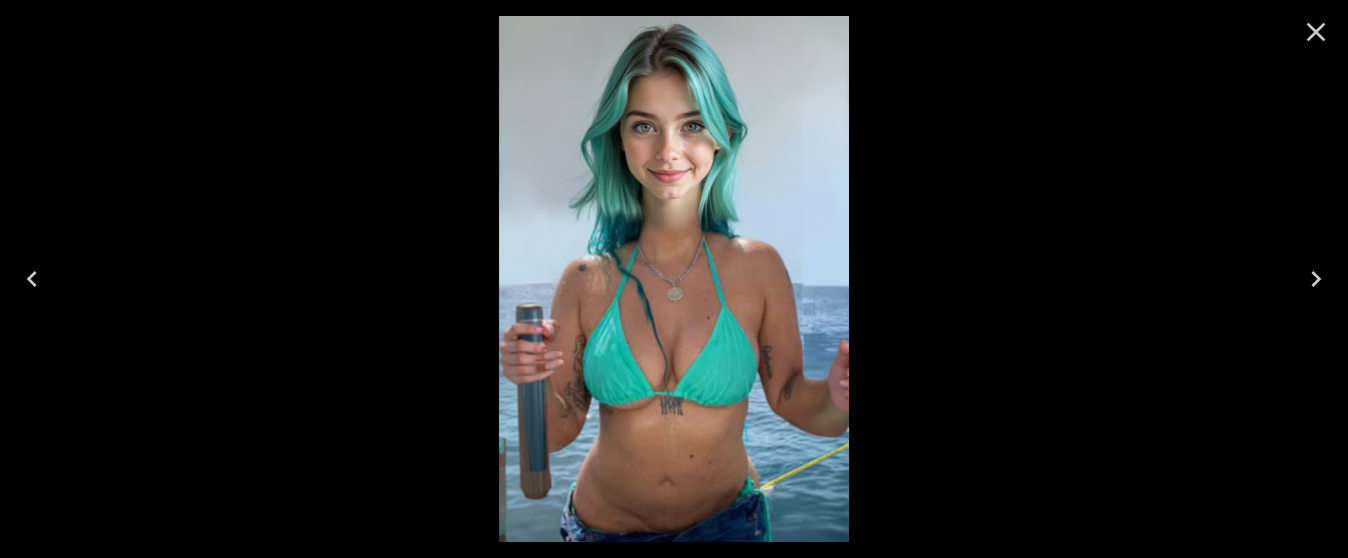 click 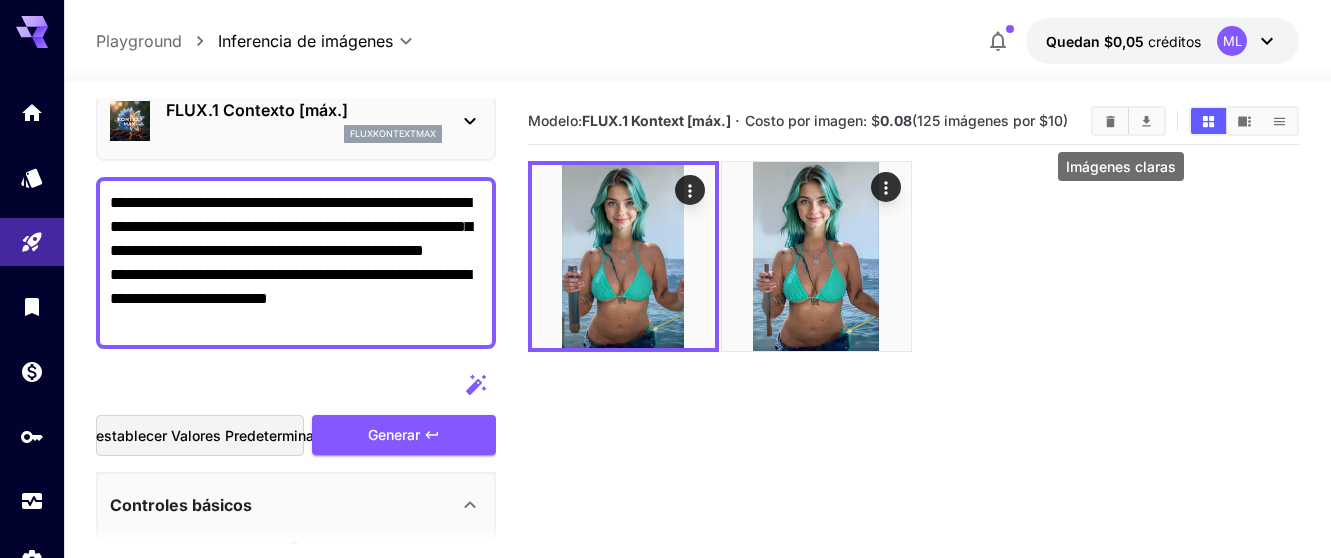 click 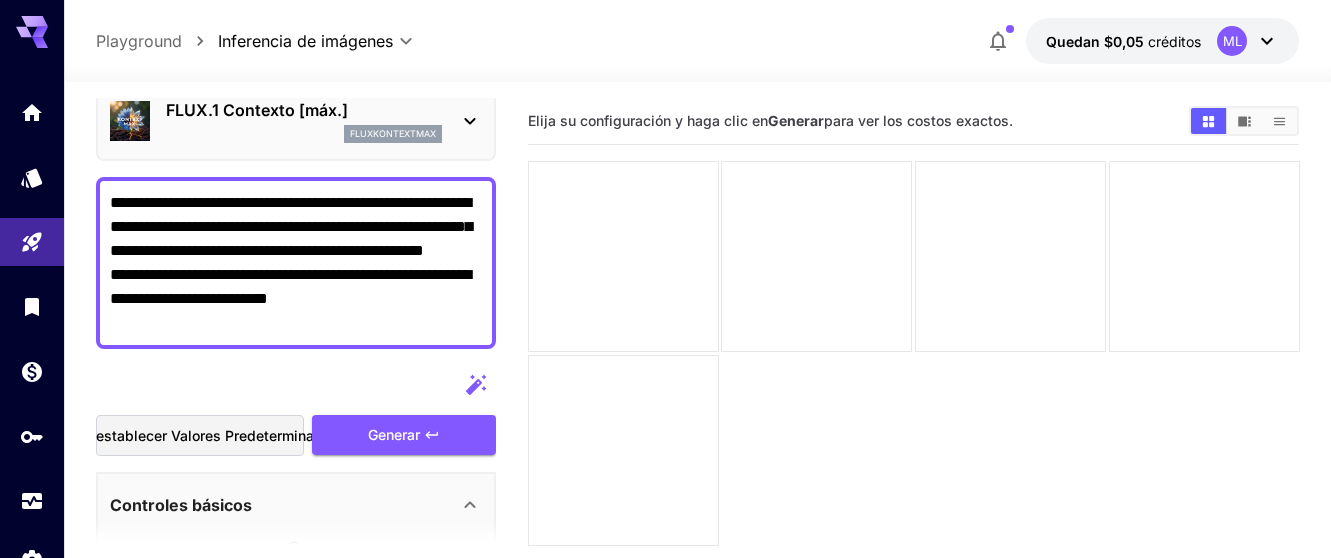 scroll, scrollTop: 589, scrollLeft: 0, axis: vertical 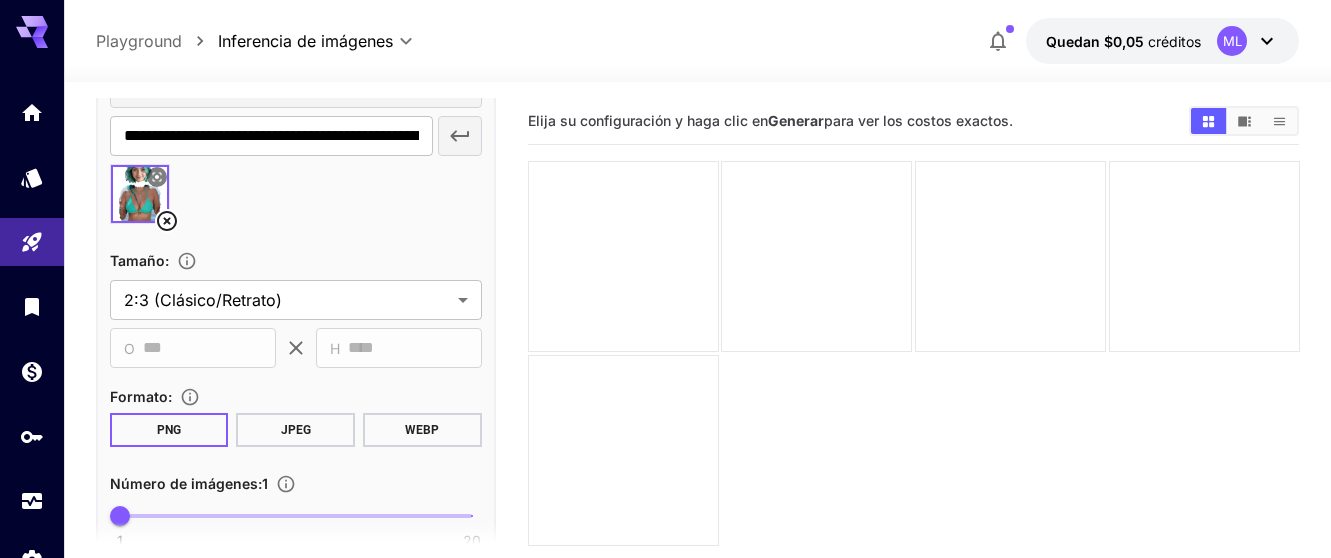 click 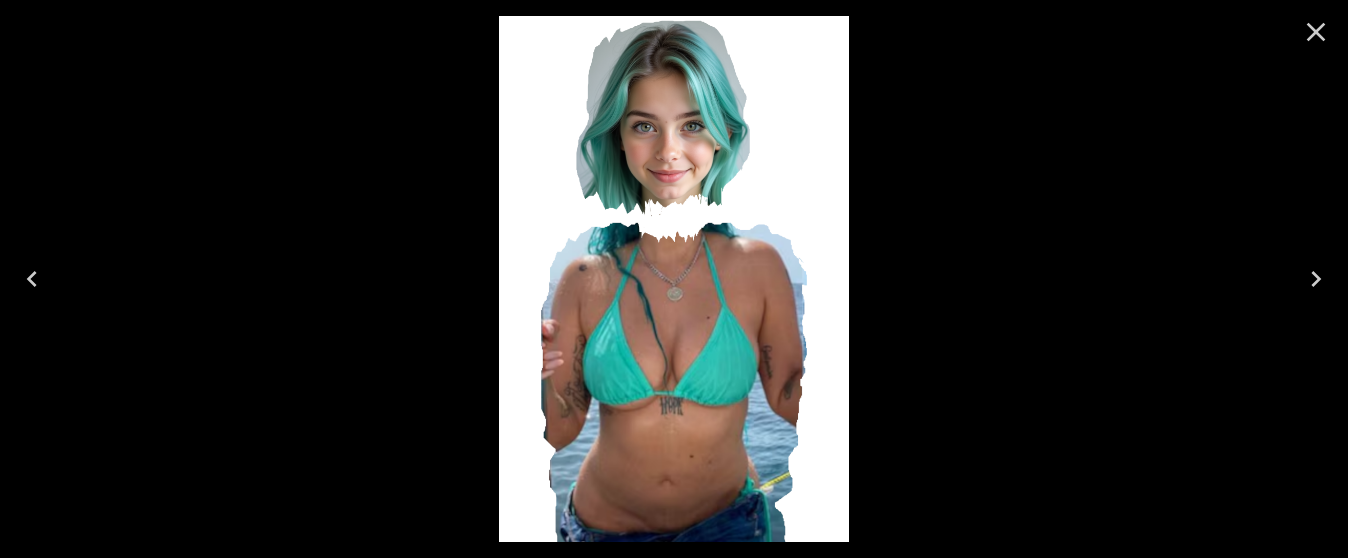 click 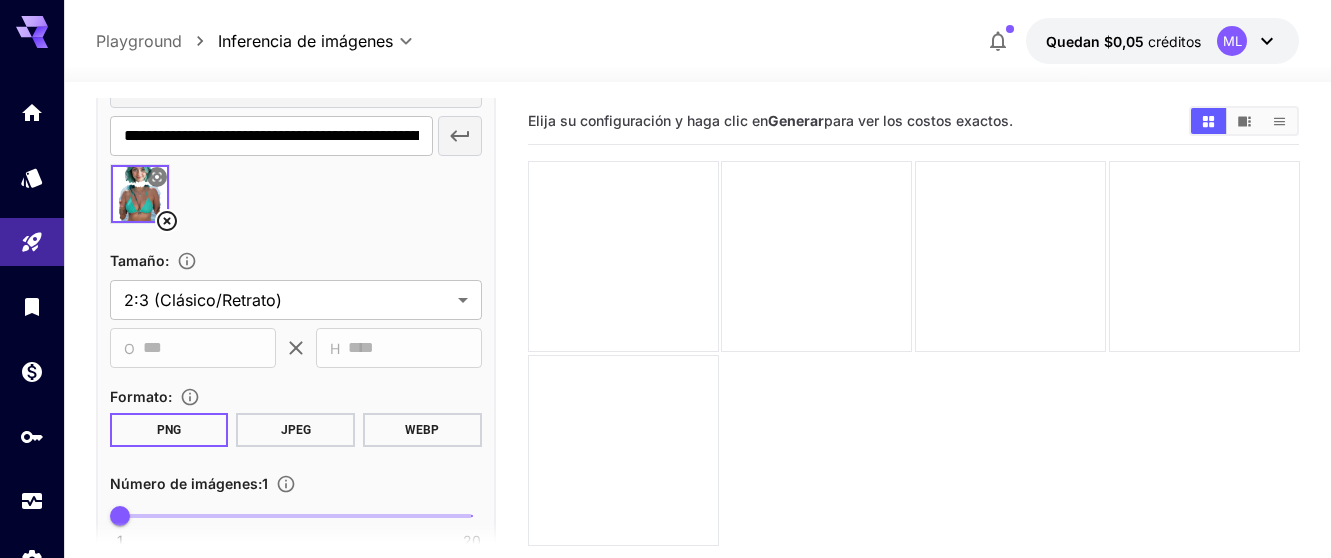 click 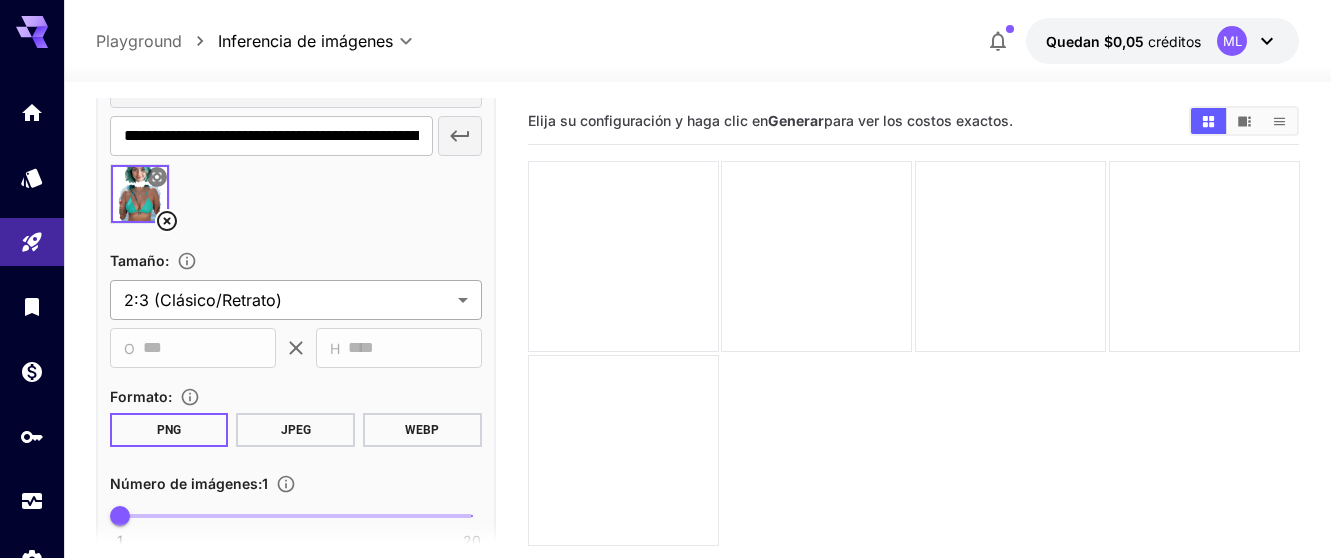 type 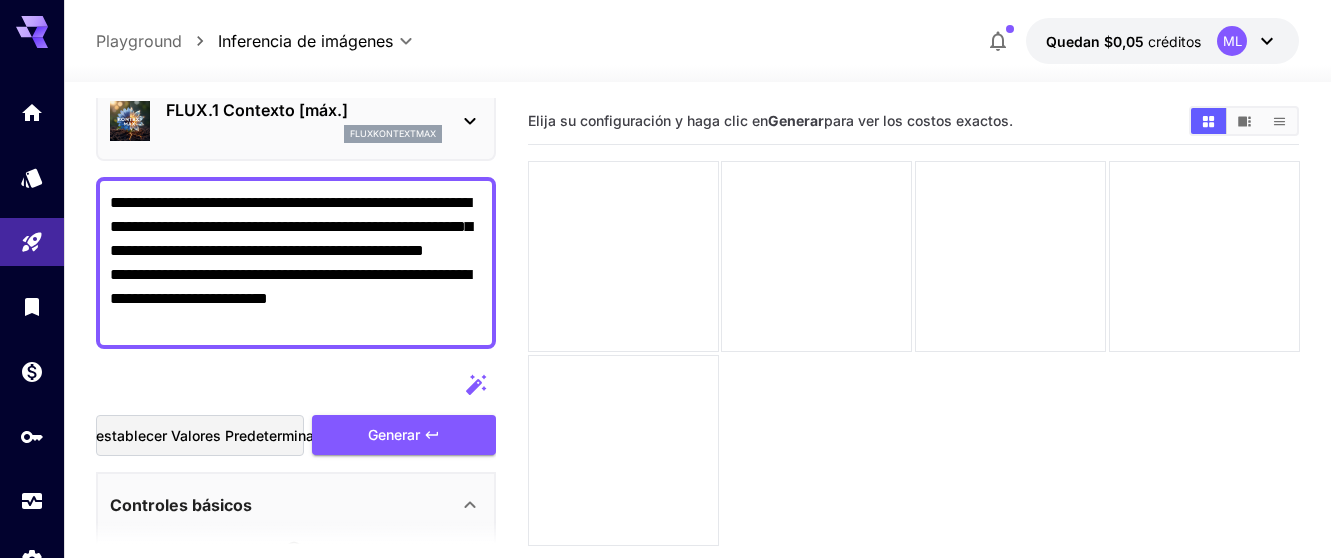 scroll, scrollTop: 0, scrollLeft: 0, axis: both 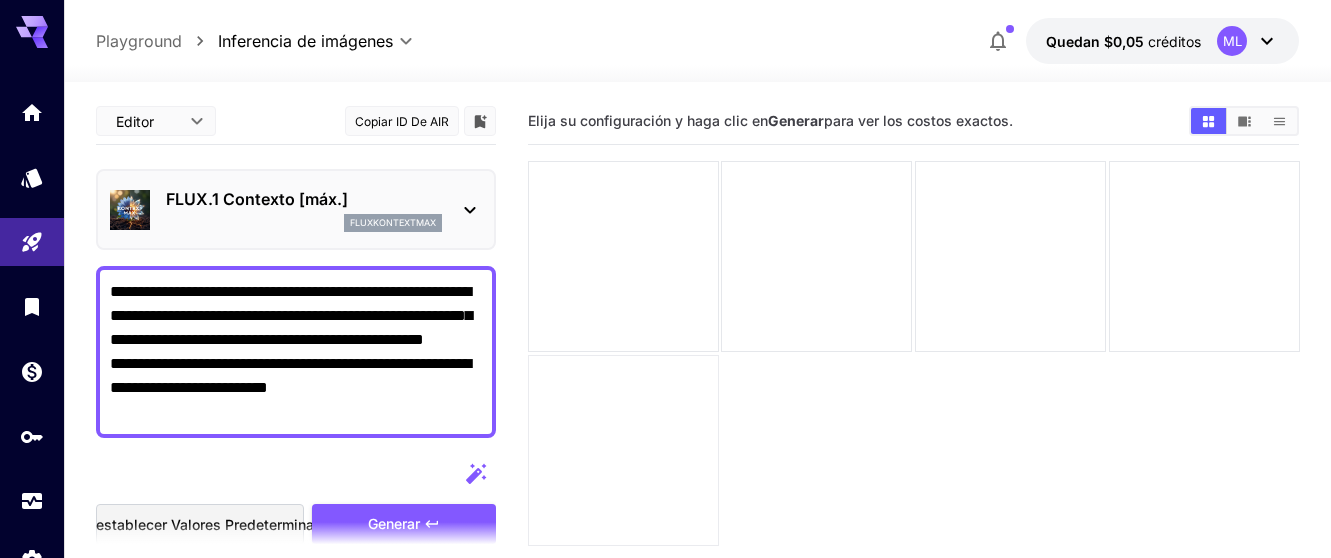 drag, startPoint x: 111, startPoint y: 287, endPoint x: 695, endPoint y: 523, distance: 629.8825 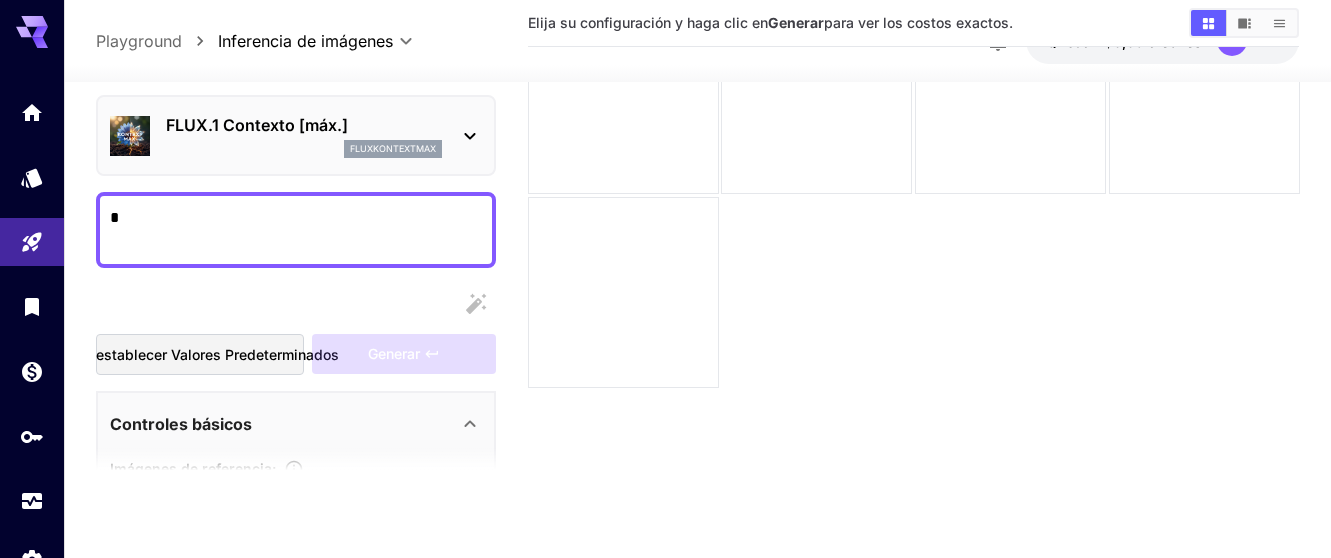 scroll, scrollTop: 0, scrollLeft: 0, axis: both 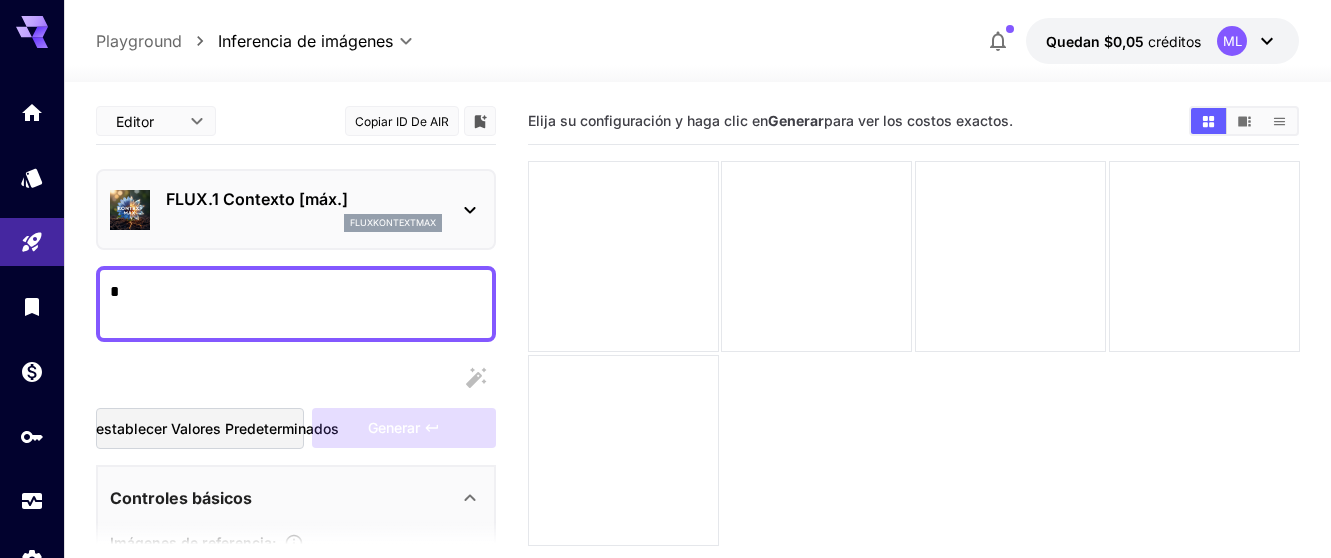type 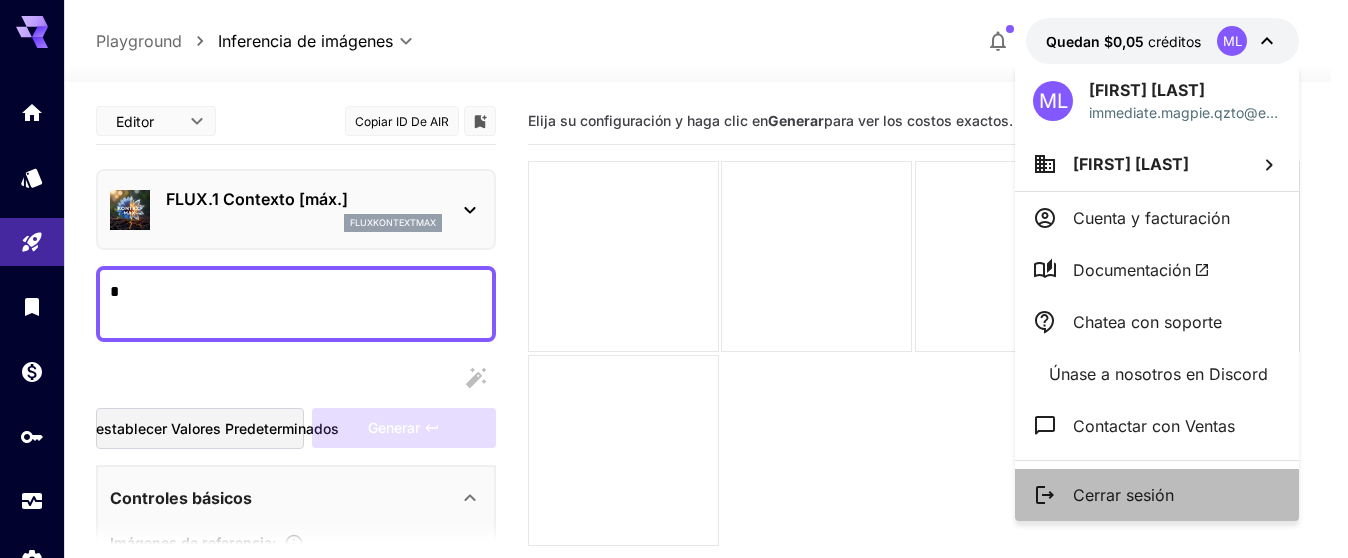 click on "Cerrar sesión" at bounding box center (1157, 495) 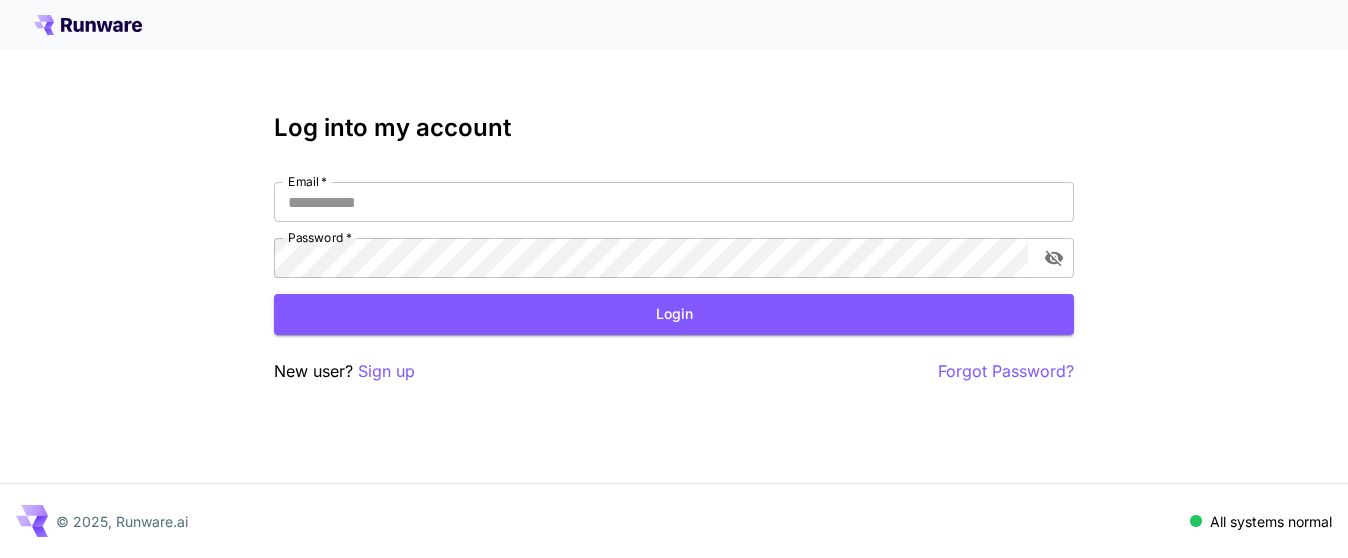 scroll, scrollTop: 0, scrollLeft: 0, axis: both 